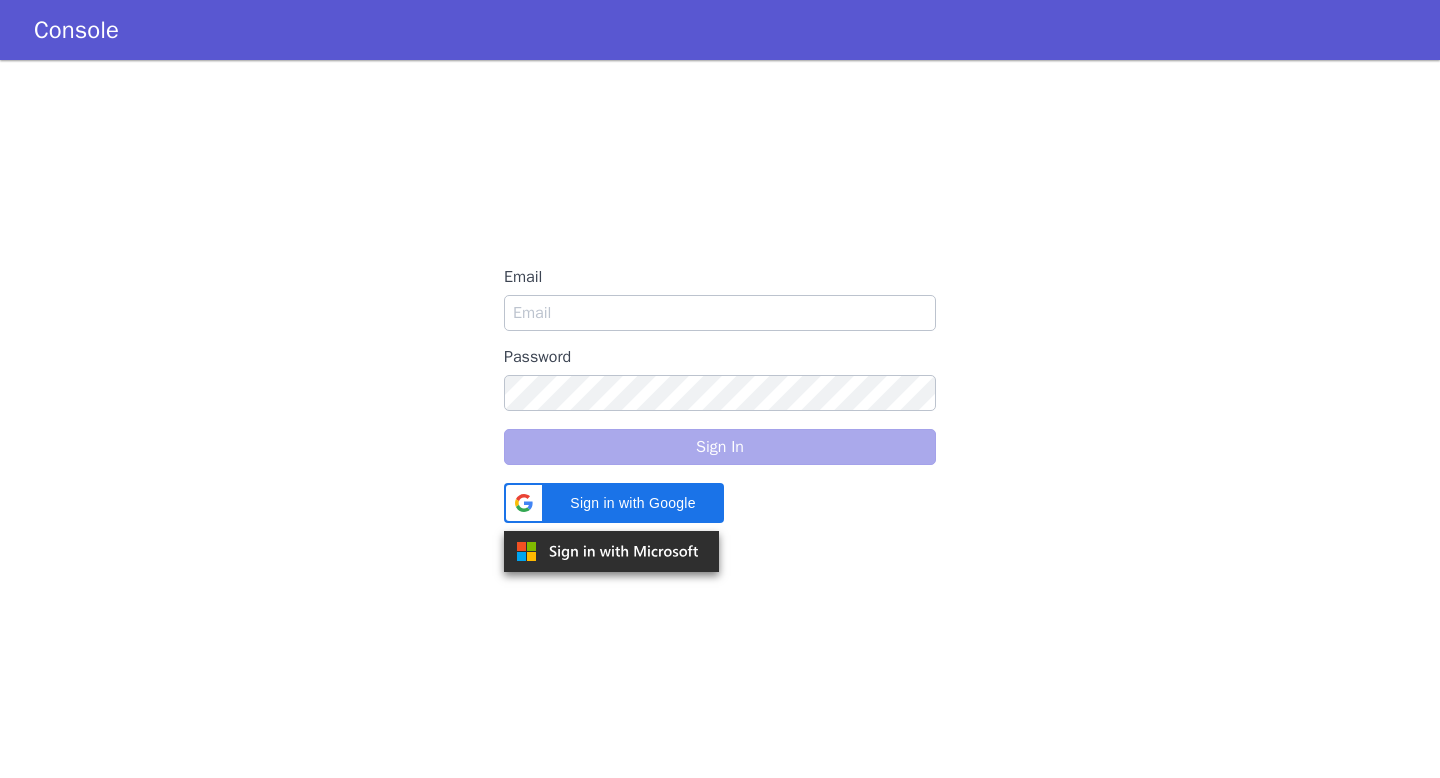 scroll, scrollTop: 0, scrollLeft: 0, axis: both 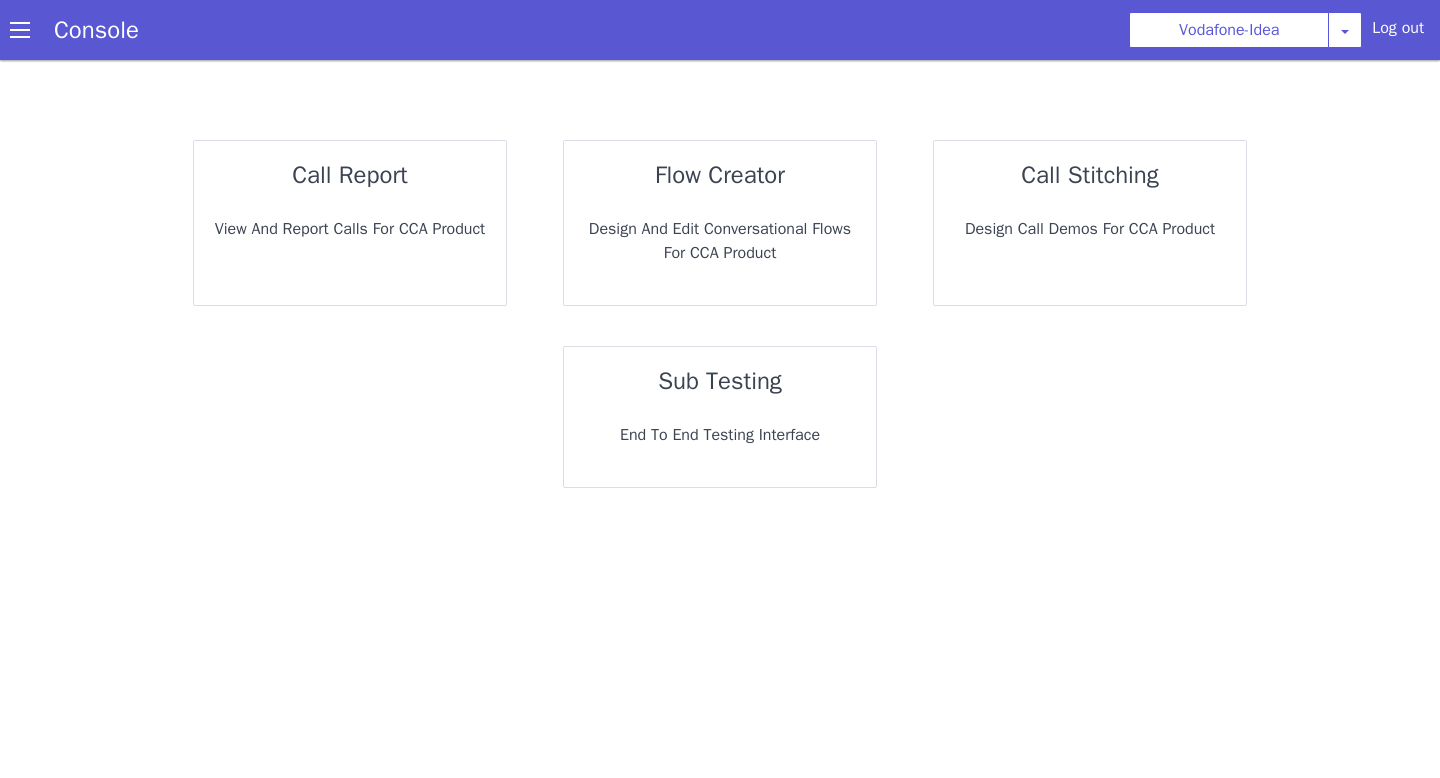 click on "call report View and report calls for CCA Product" at bounding box center [350, 223] 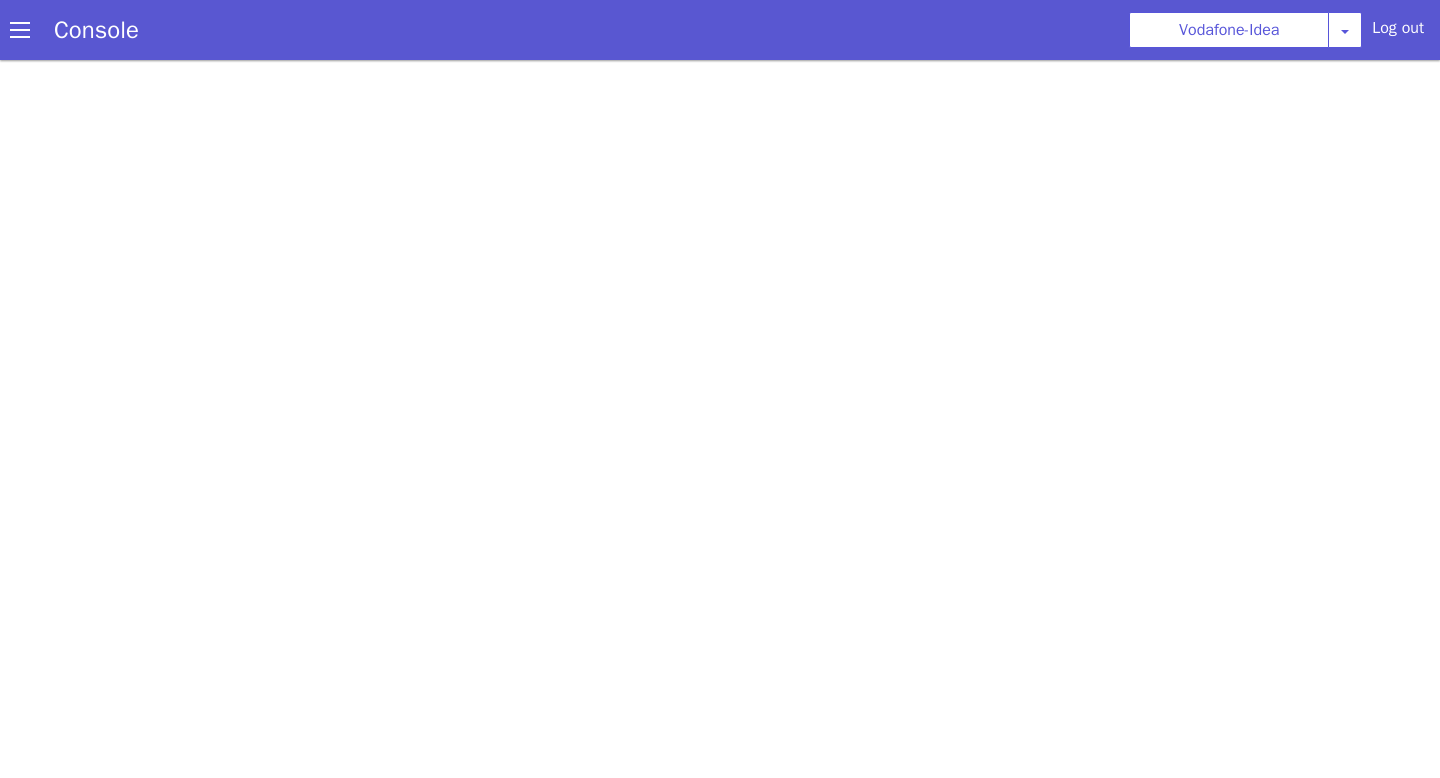 scroll, scrollTop: 0, scrollLeft: 0, axis: both 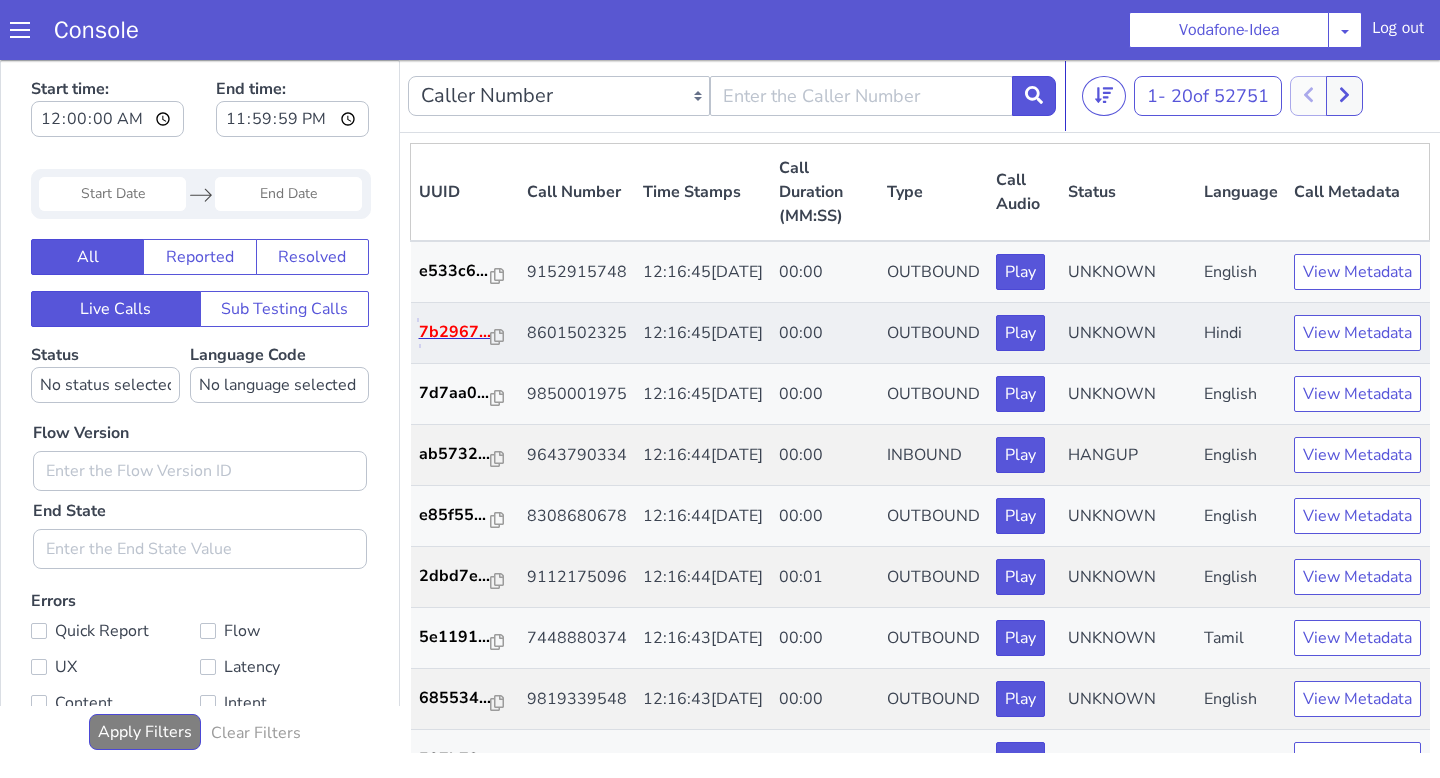 click on "7b2967..." at bounding box center [455, 332] 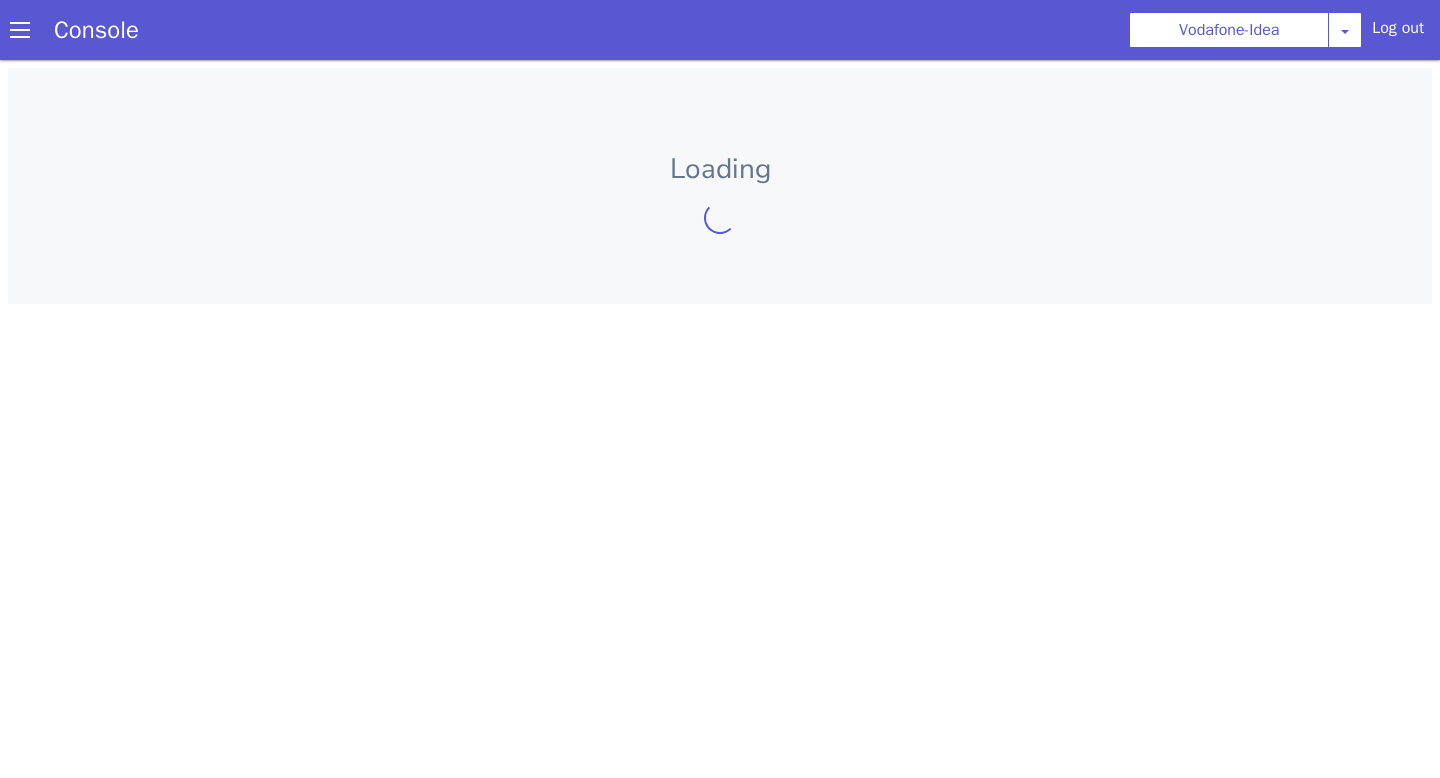 scroll, scrollTop: 0, scrollLeft: 0, axis: both 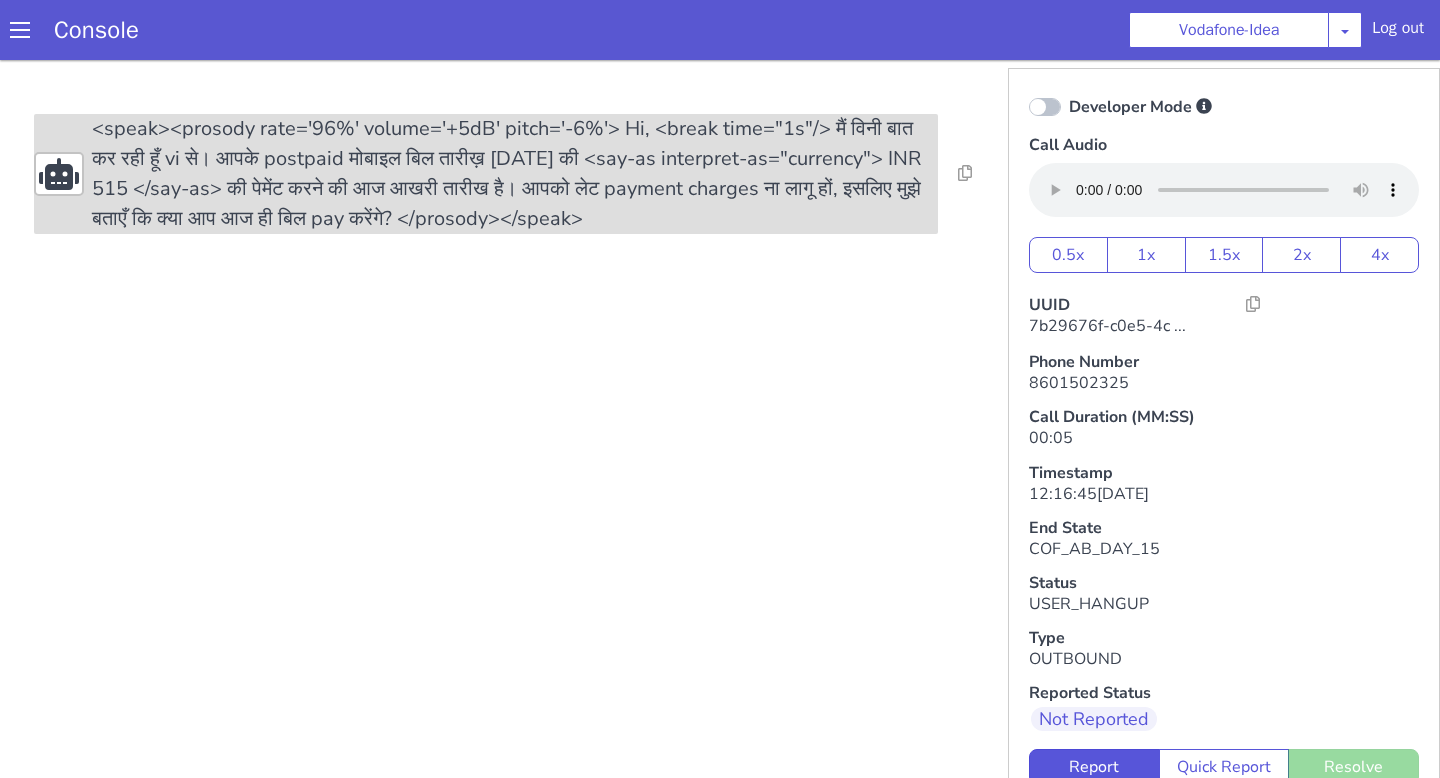 click on "<speak><prosody rate='96%' volume='+5dB' pitch='-6%'> Hi, <break time="1s"/> मैं विनी बात कर रही हूँ vi से। आपके postpaid मोबाइल बिल तारीख़ [DATE] की <say-as interpret-as="currency"> INR 515 </say-as> की पेमेंट करने की आज आखरी तारीख है। आपको लेट payment charges ना लागू हों, इसलिए मुझे बताएँ कि क्या आप आज ही बिल pay करेंगे? </prosody></speak>" at bounding box center [515, 174] 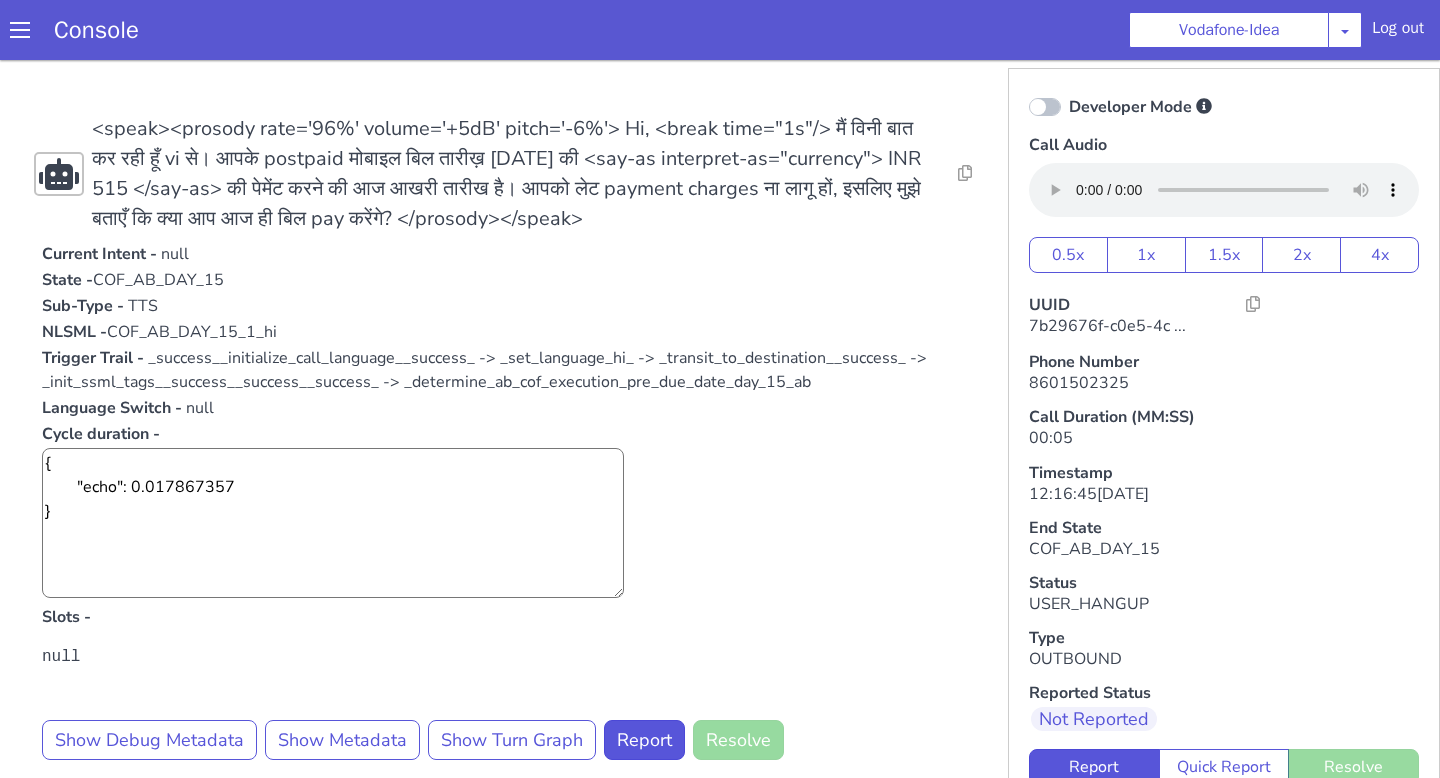 scroll, scrollTop: 20, scrollLeft: 0, axis: vertical 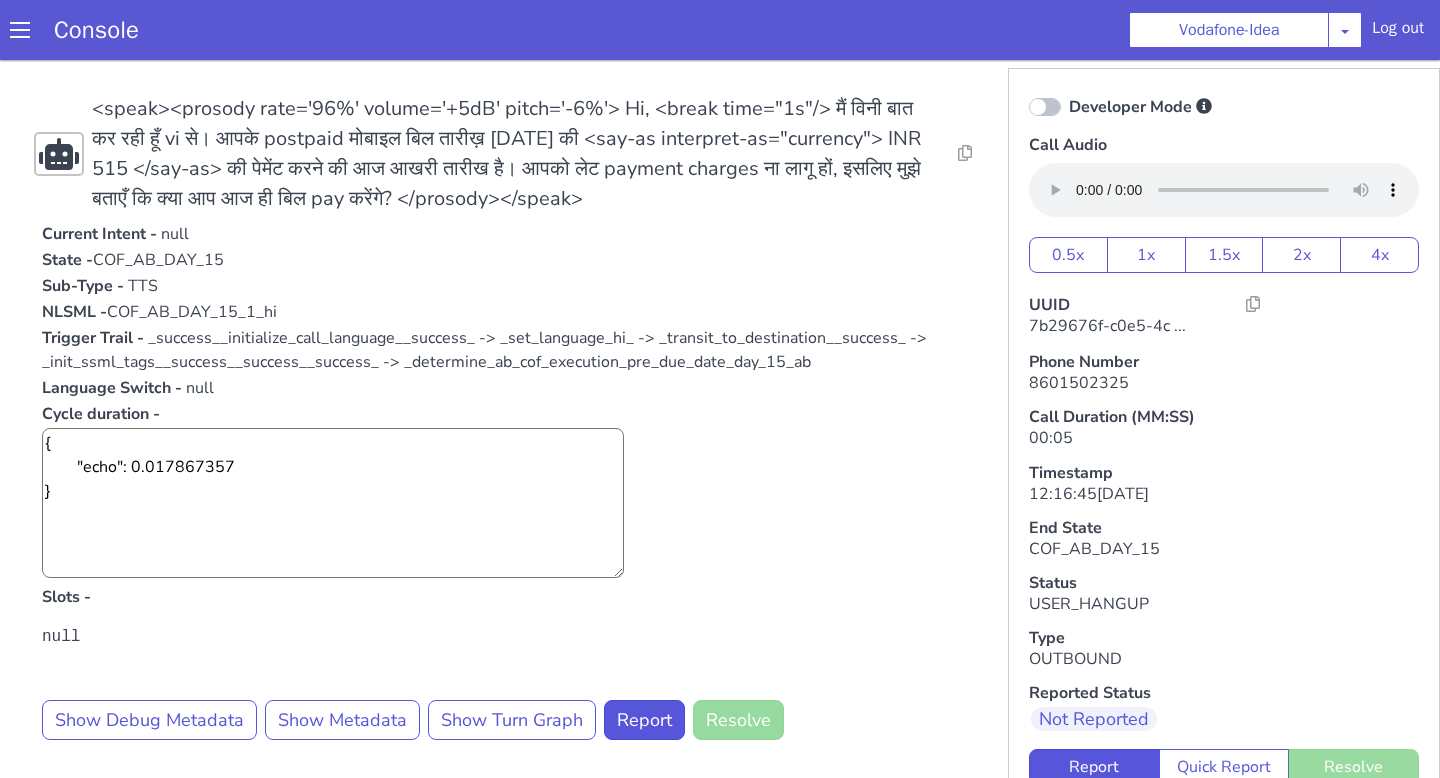 click at bounding box center (1045, 107) 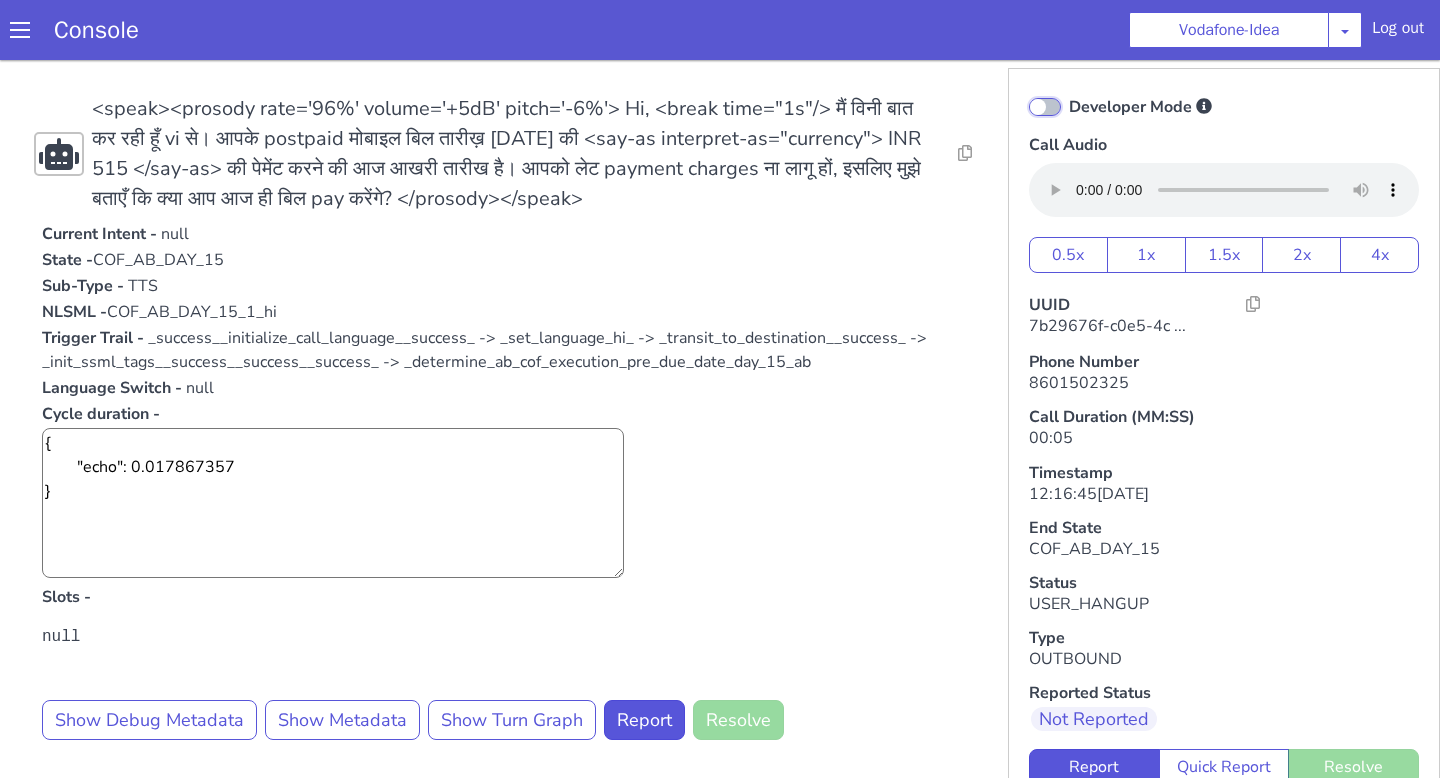 click on "Developer Mode" at bounding box center (1068, 94) 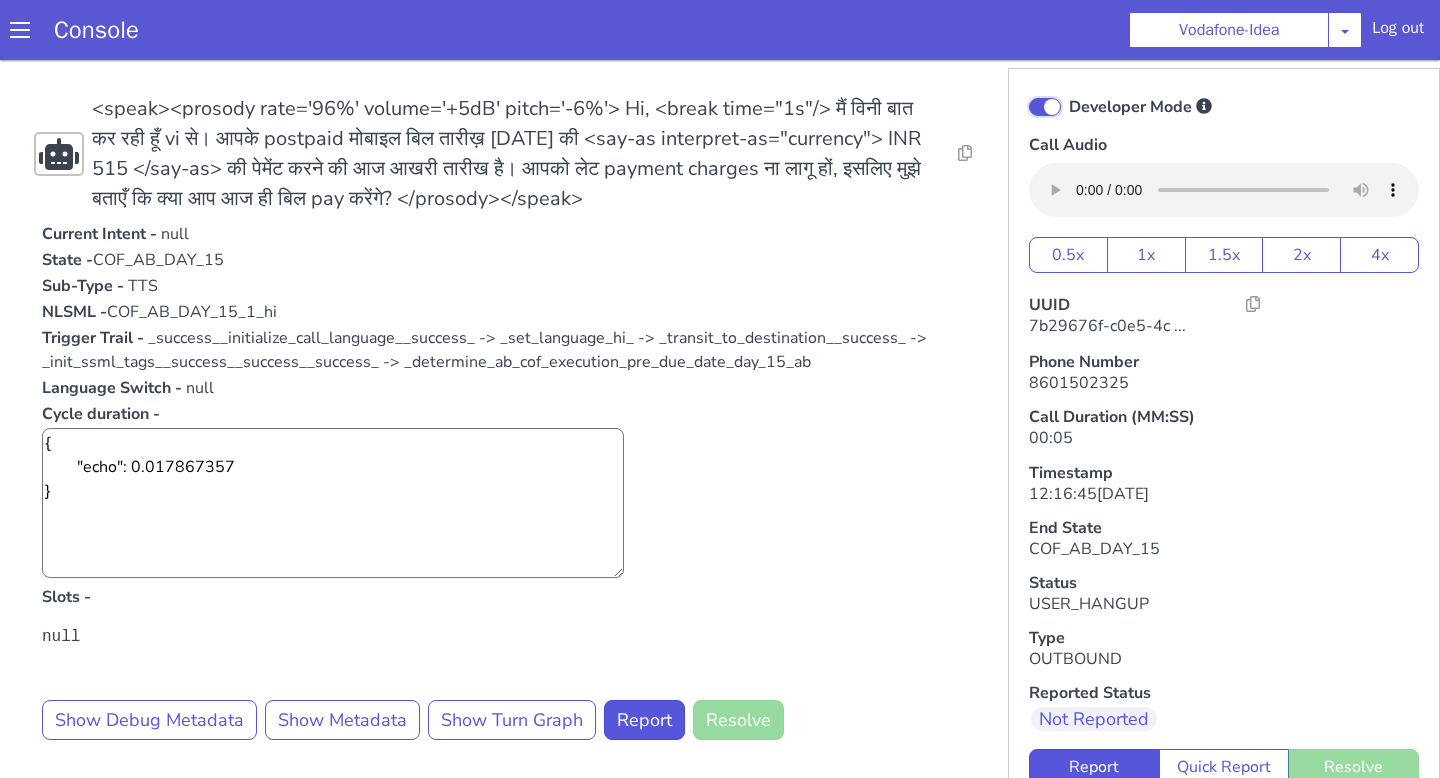 checkbox on "true" 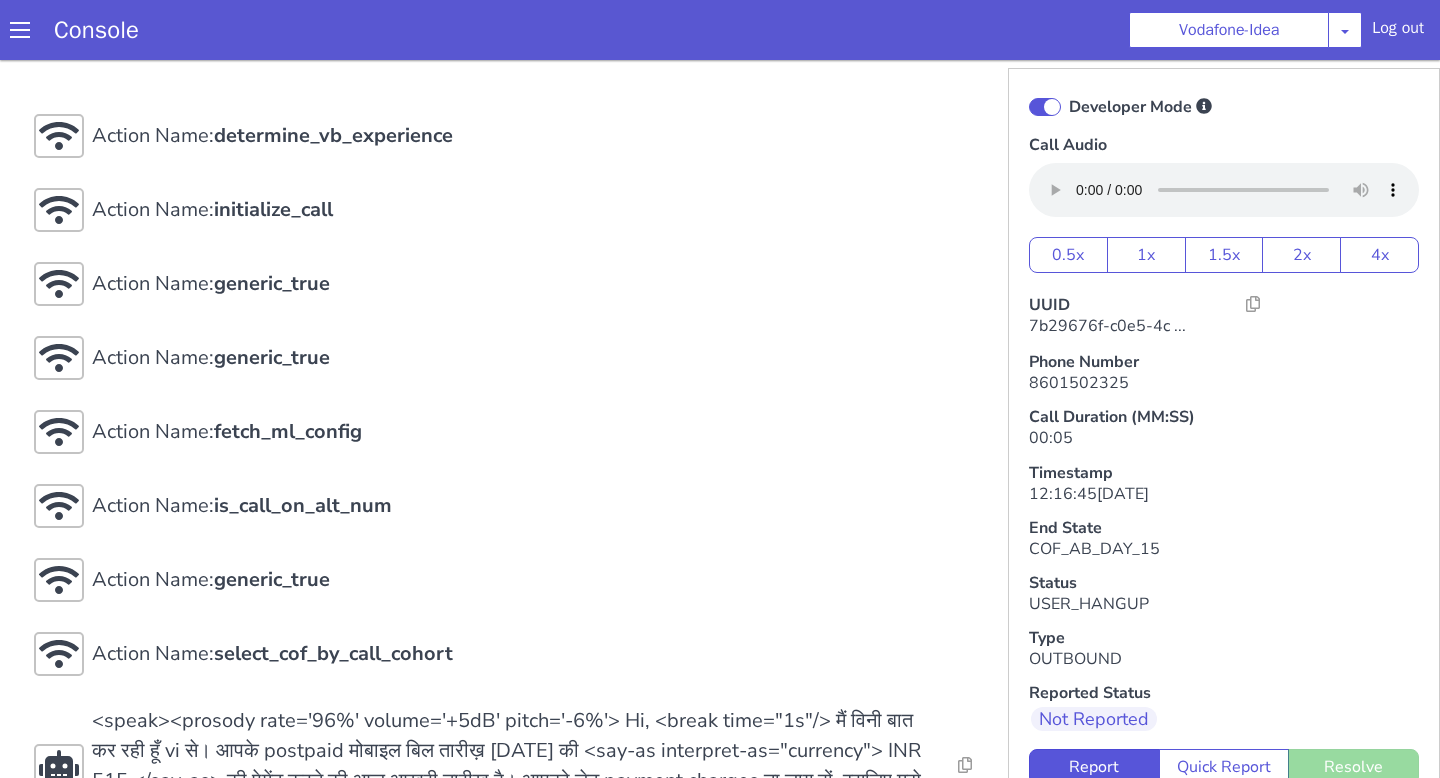 scroll, scrollTop: 0, scrollLeft: 0, axis: both 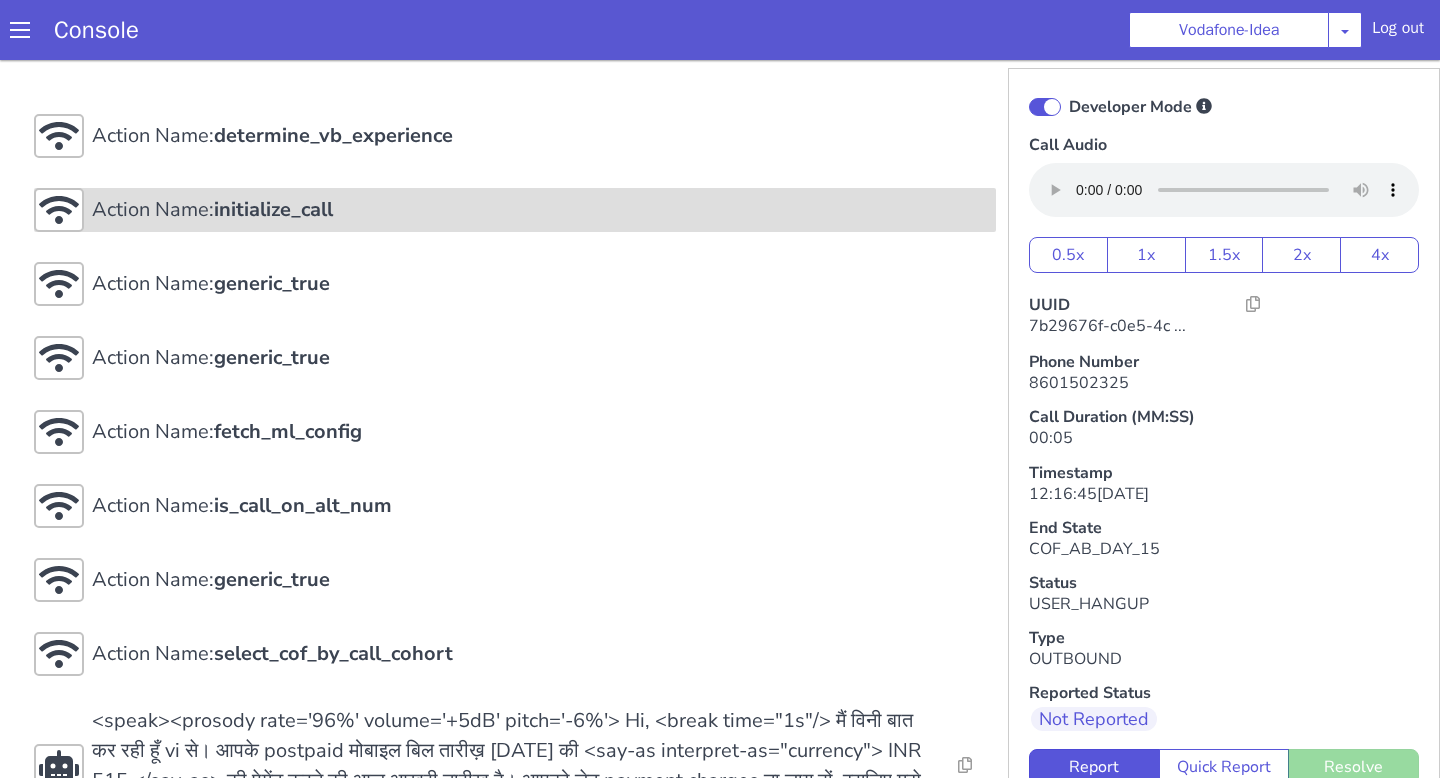 click on "initialize_call" at bounding box center [333, 135] 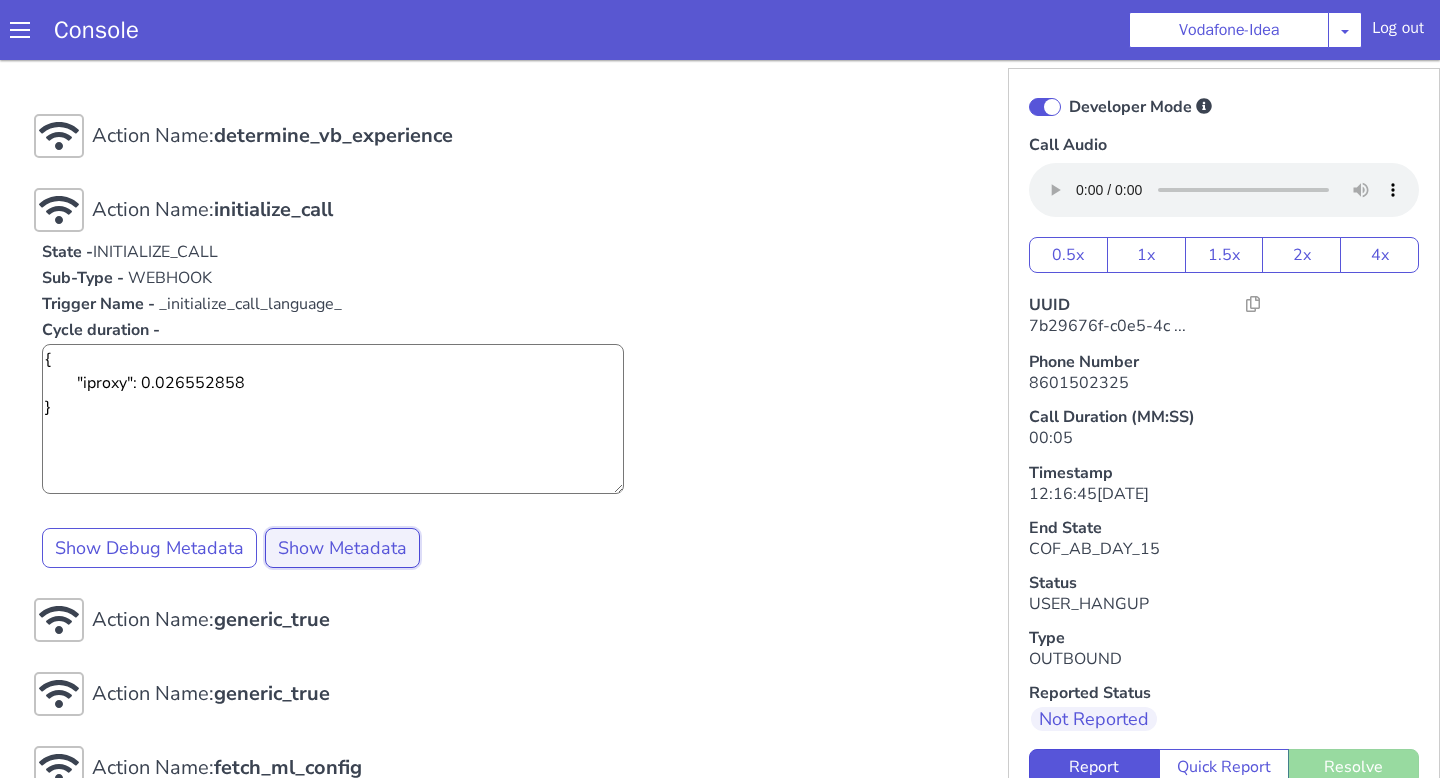click on "Show Metadata" at bounding box center (342, 548) 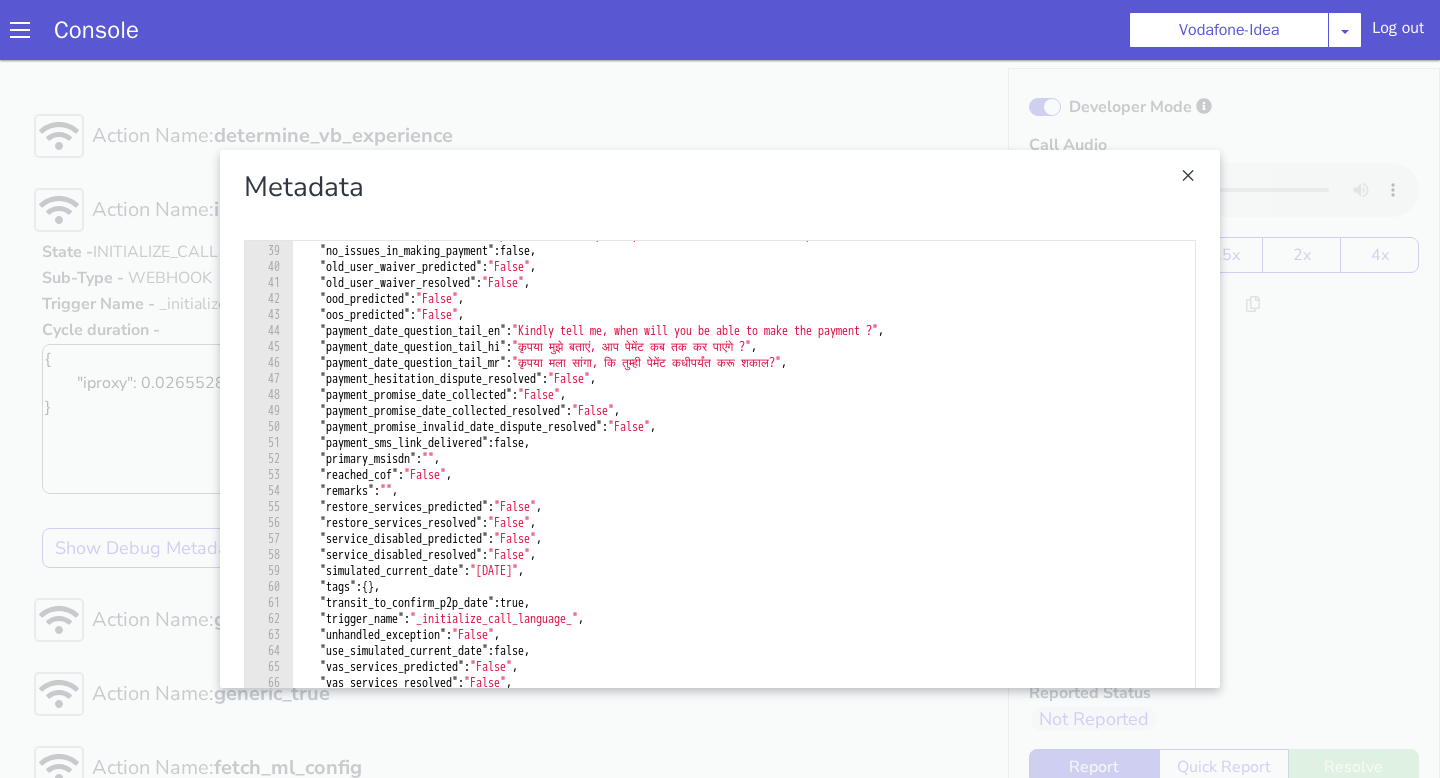 scroll, scrollTop: 606, scrollLeft: 0, axis: vertical 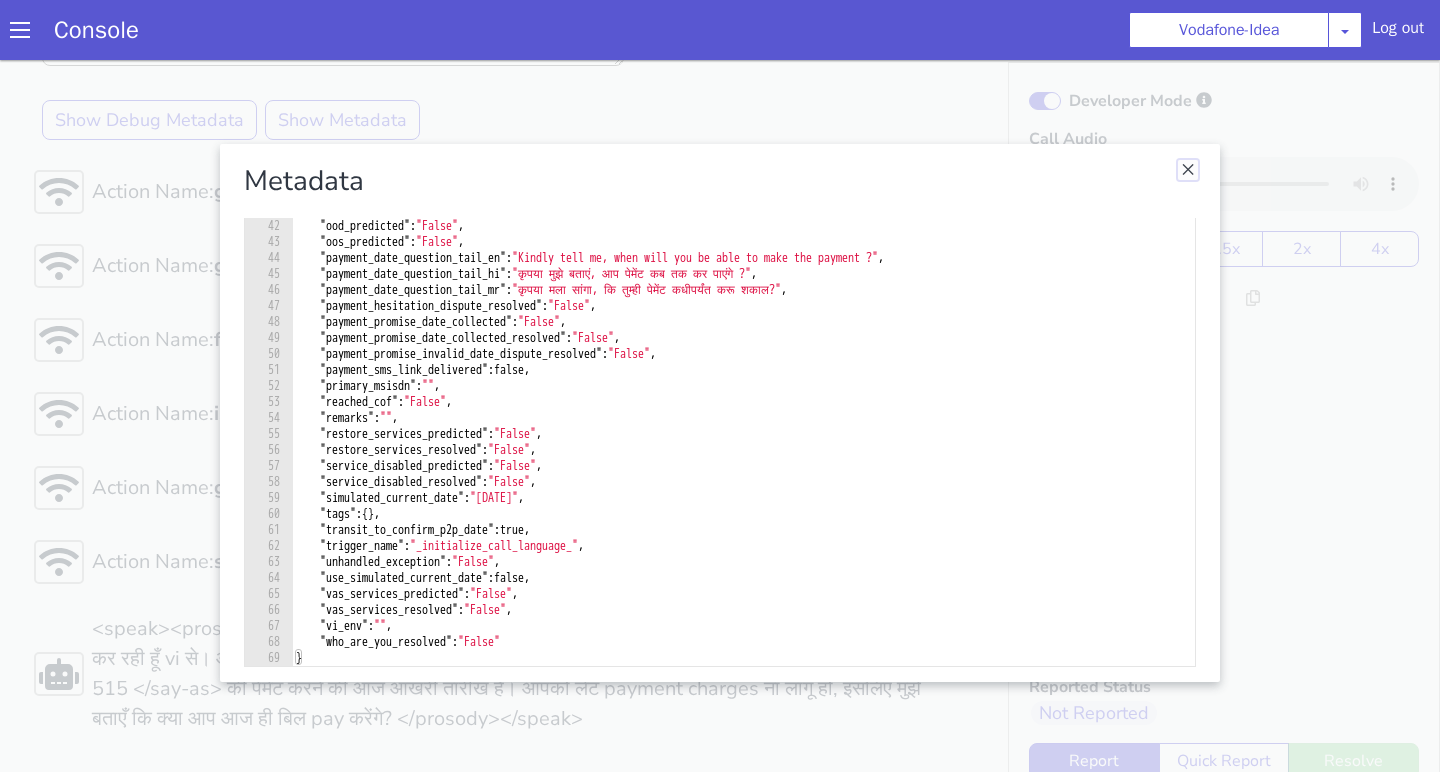 click at bounding box center [1188, 170] 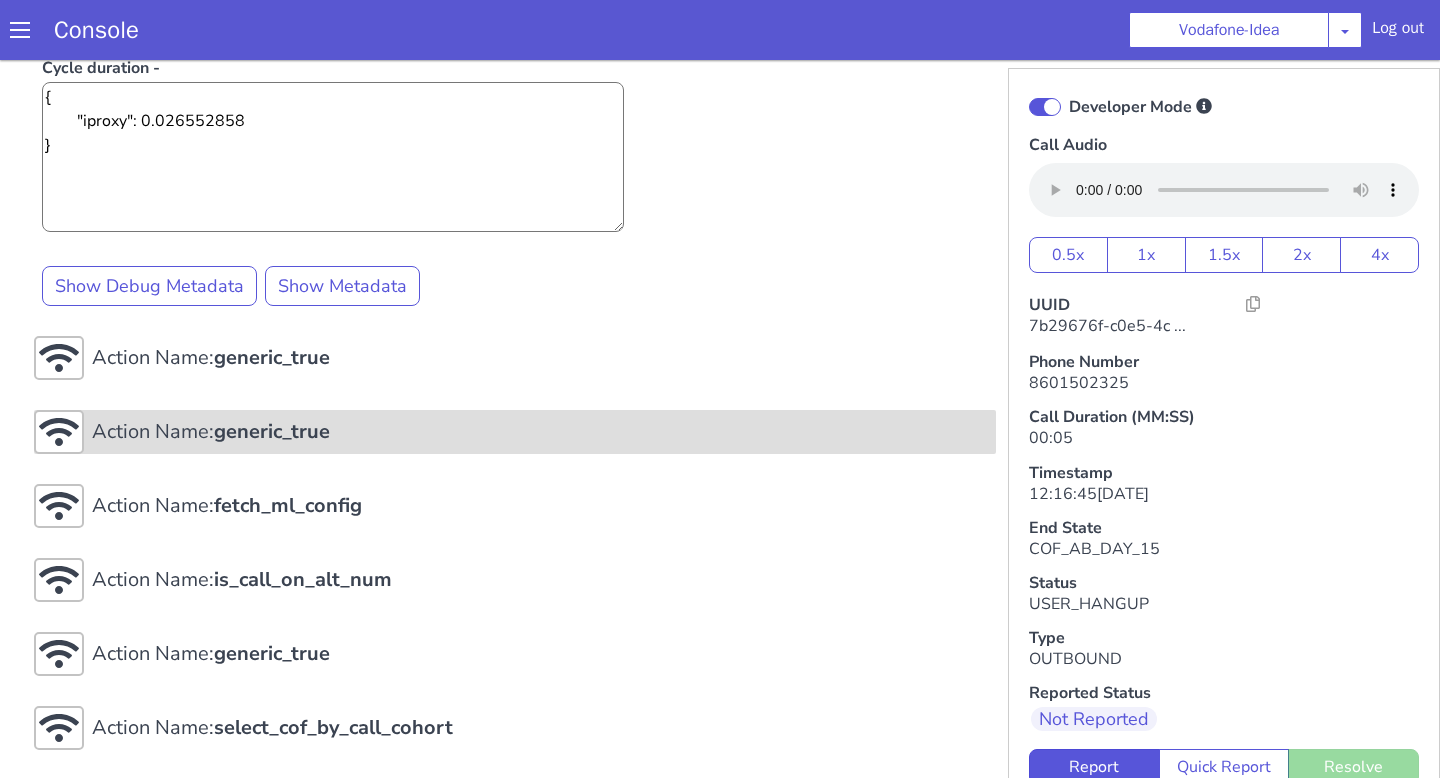 scroll, scrollTop: 422, scrollLeft: 0, axis: vertical 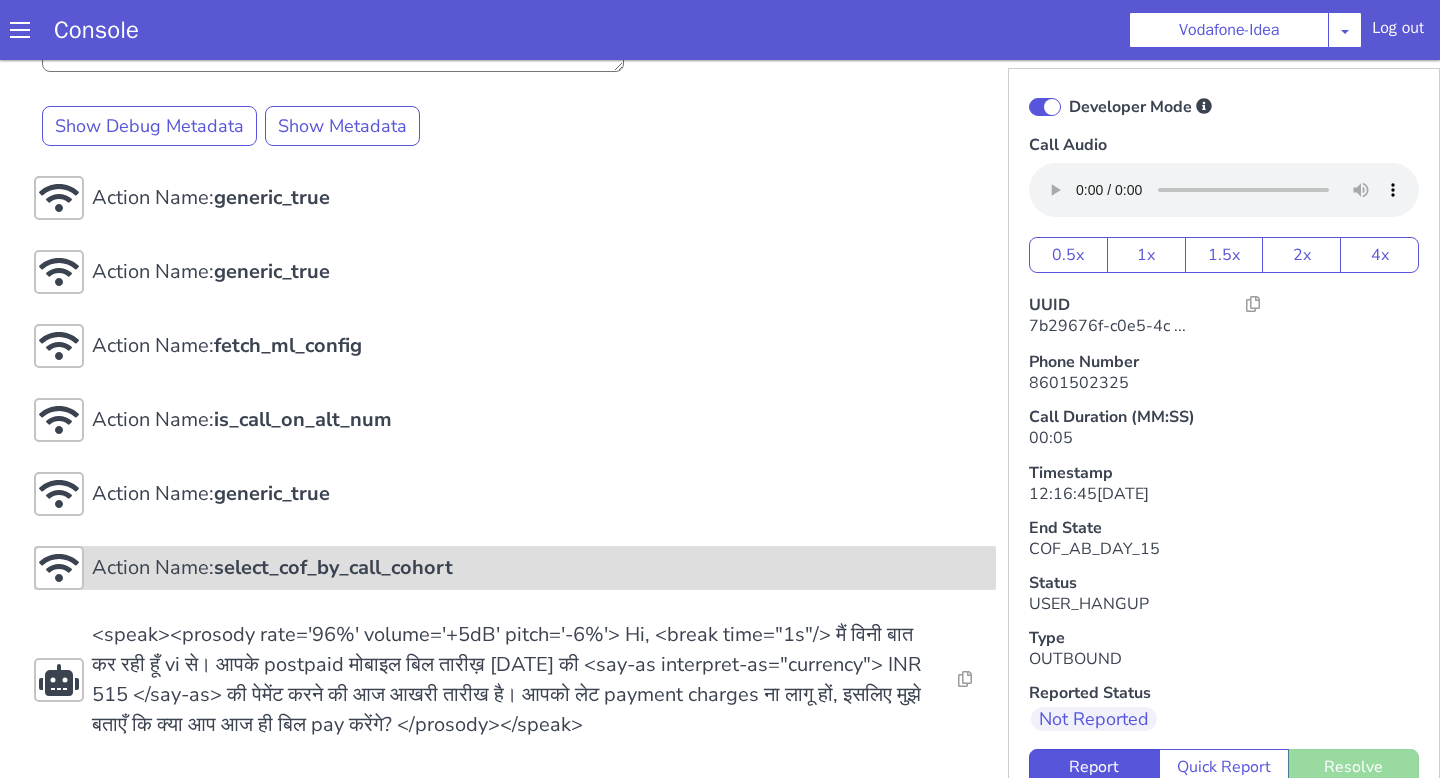 click on "select_cof_by_call_cohort" at bounding box center (333, -287) 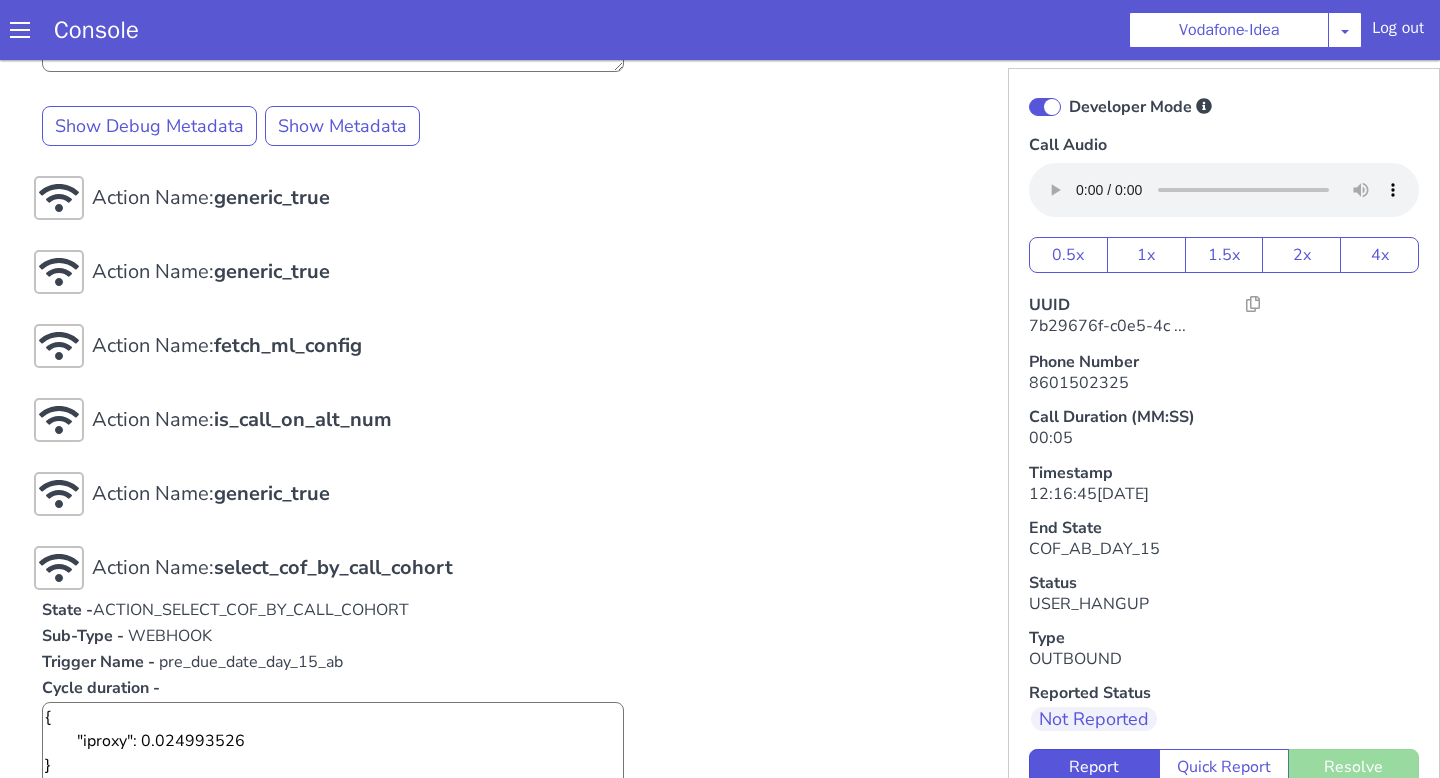 scroll, scrollTop: 758, scrollLeft: 0, axis: vertical 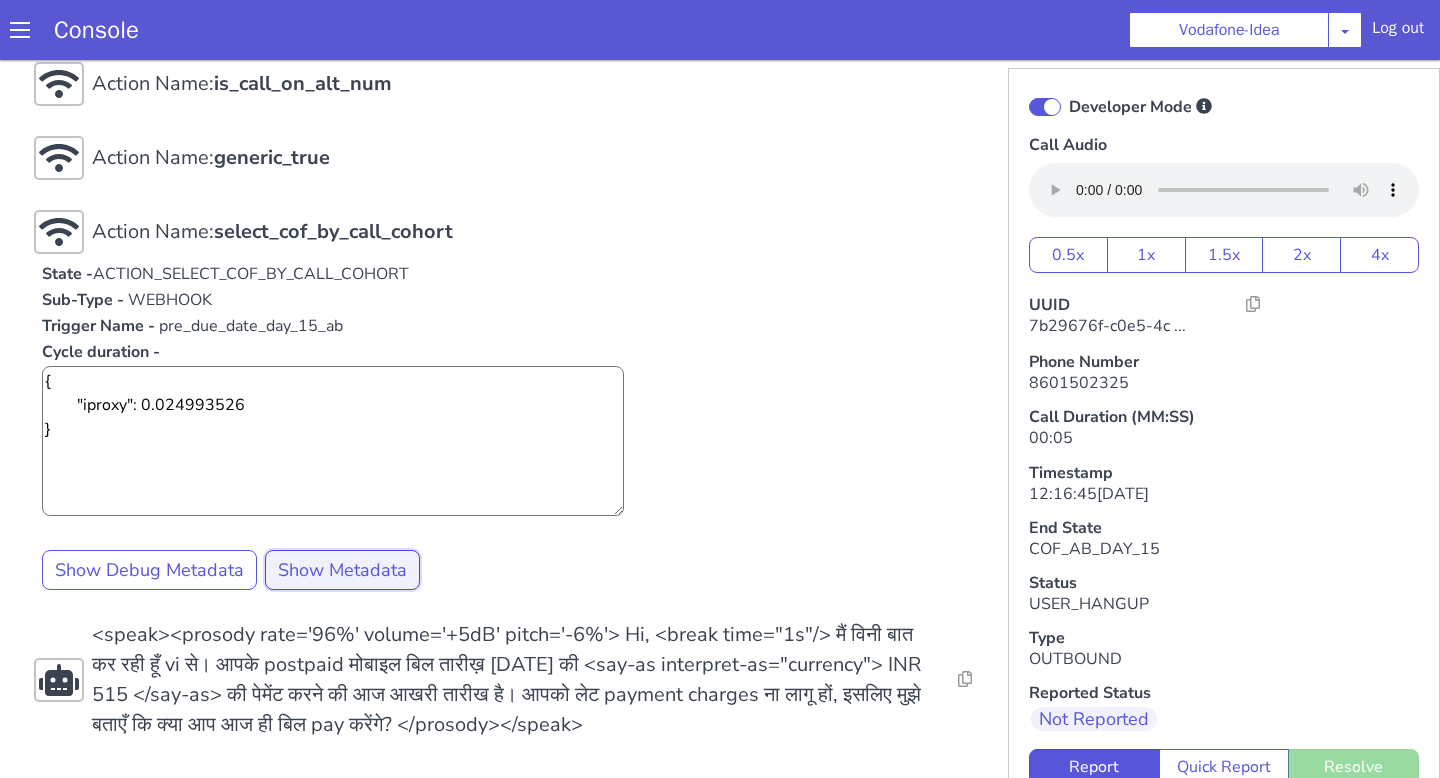click on "Show Metadata" at bounding box center [342, -210] 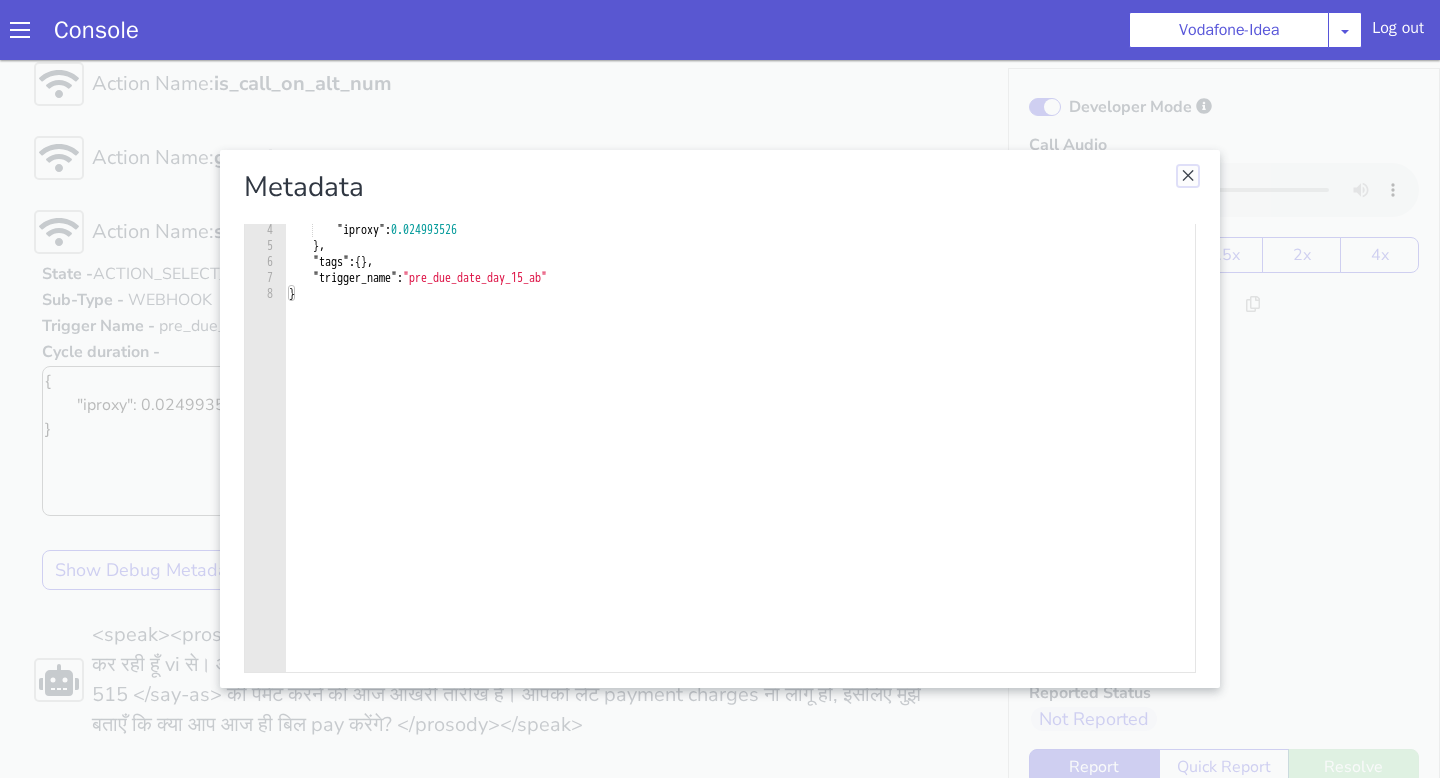 click at bounding box center [1188, 176] 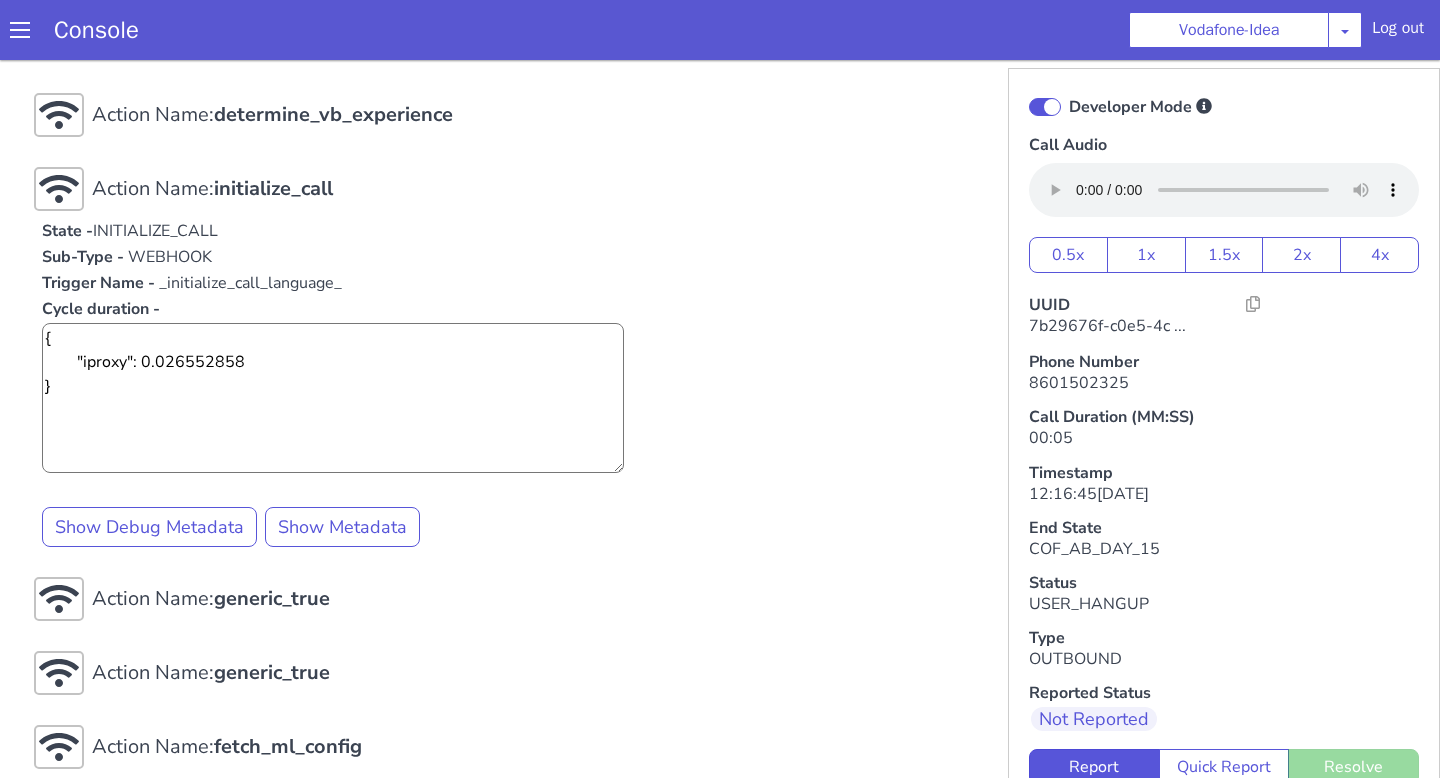 scroll, scrollTop: 0, scrollLeft: 0, axis: both 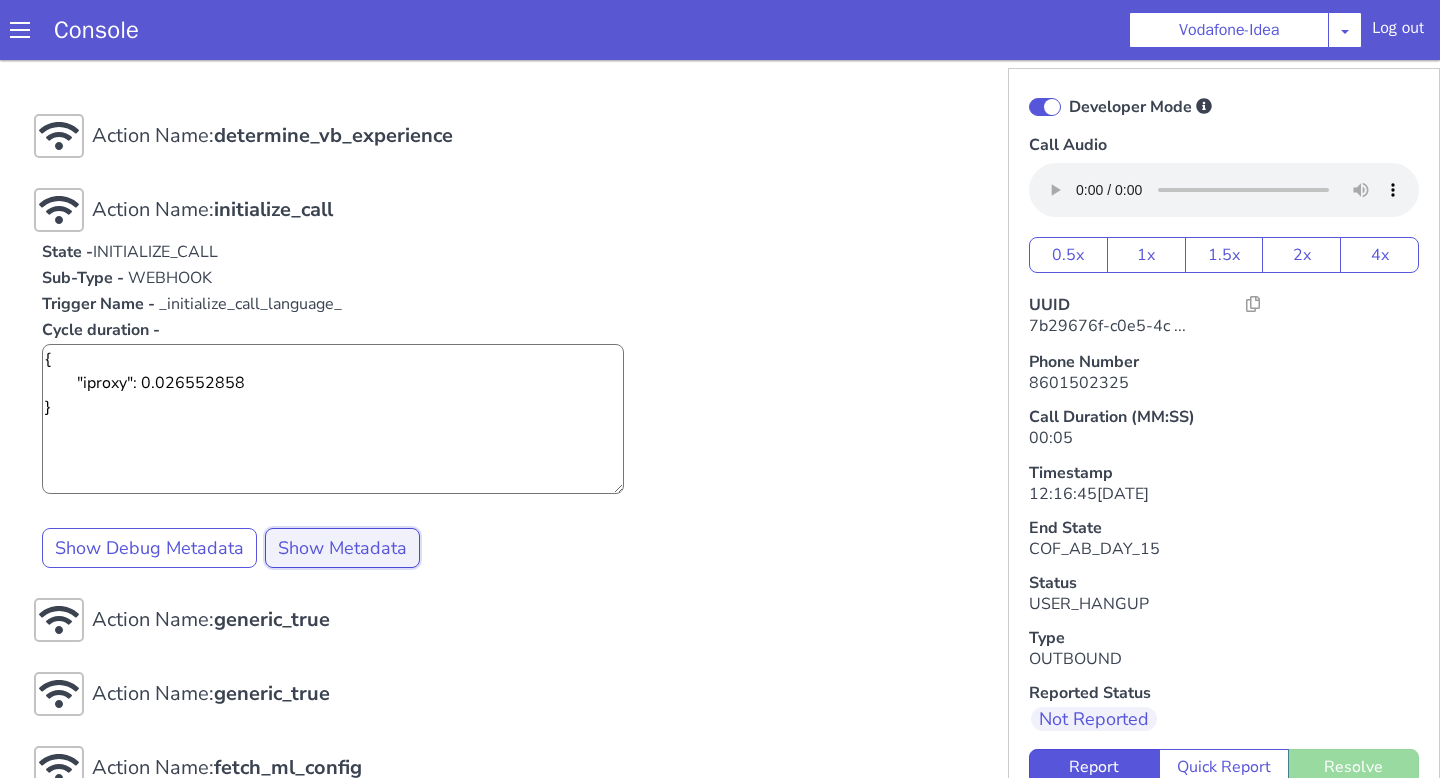 click on "Show Metadata" at bounding box center (342, 548) 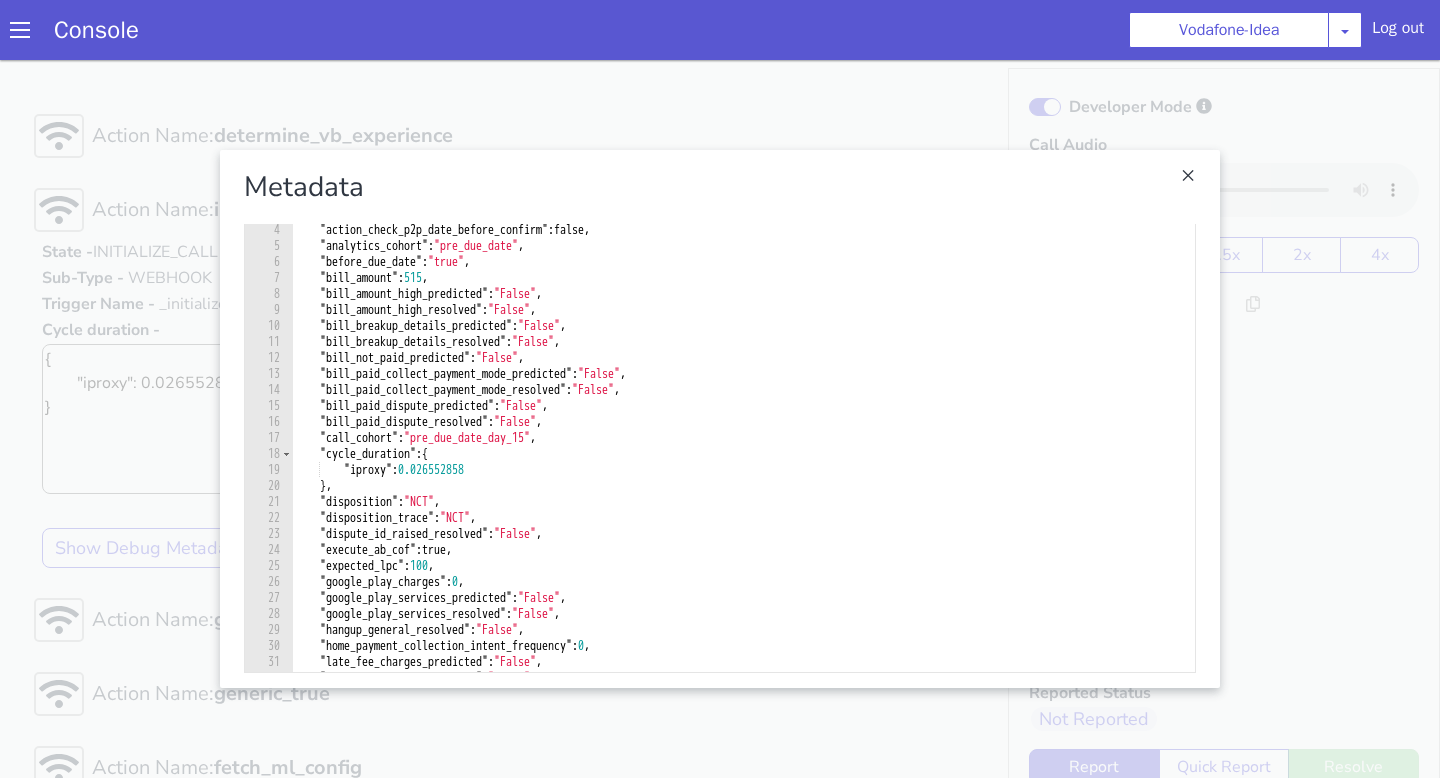 scroll, scrollTop: 0, scrollLeft: 0, axis: both 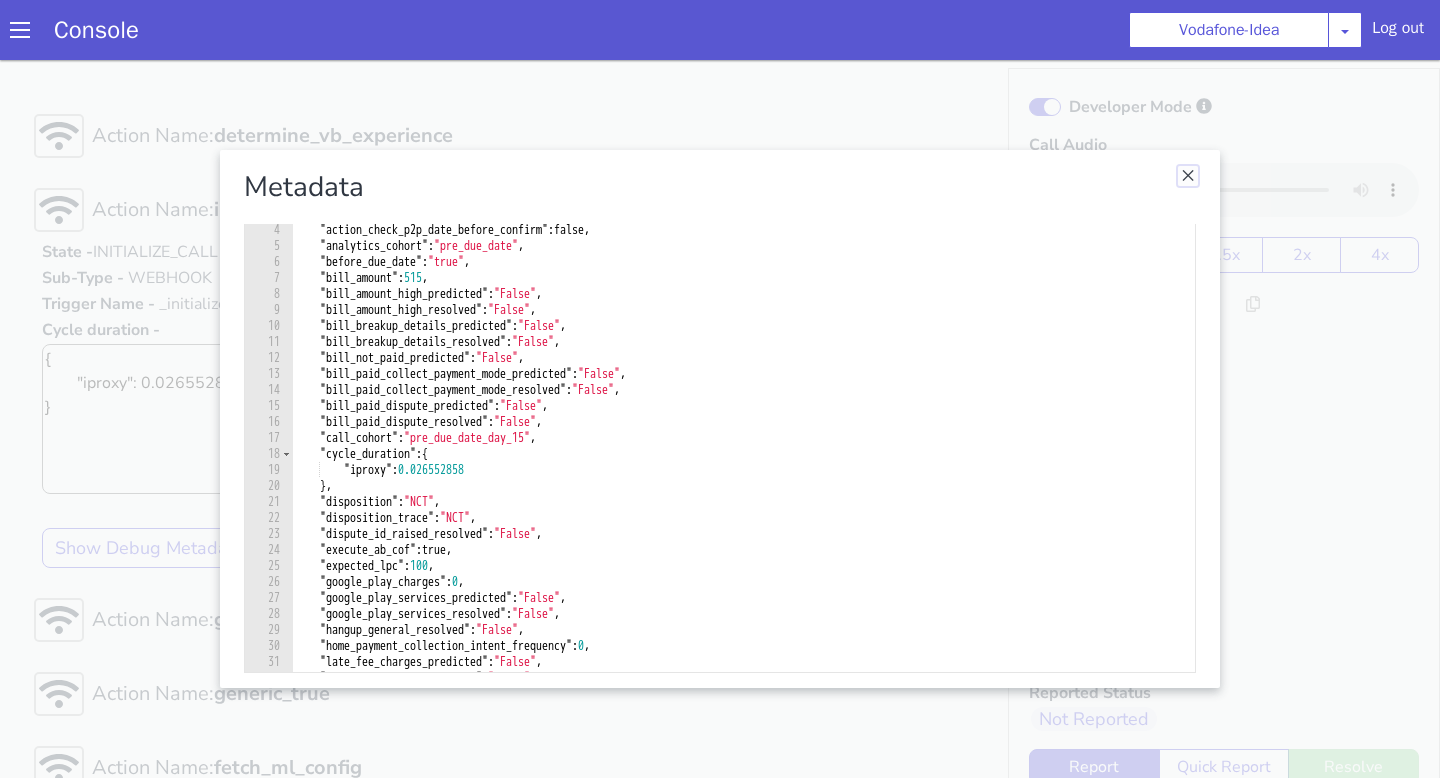 click at bounding box center [1188, 176] 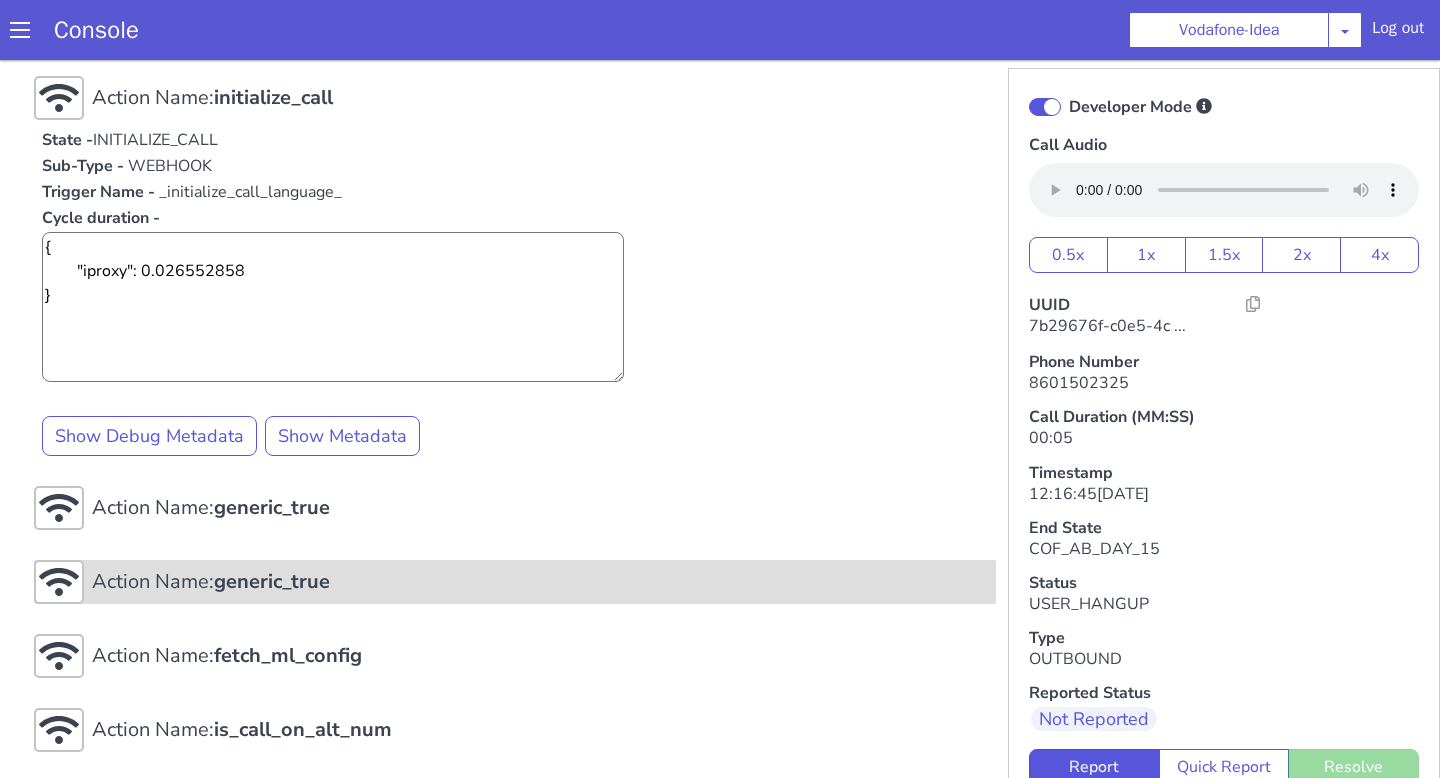 scroll, scrollTop: 0, scrollLeft: 0, axis: both 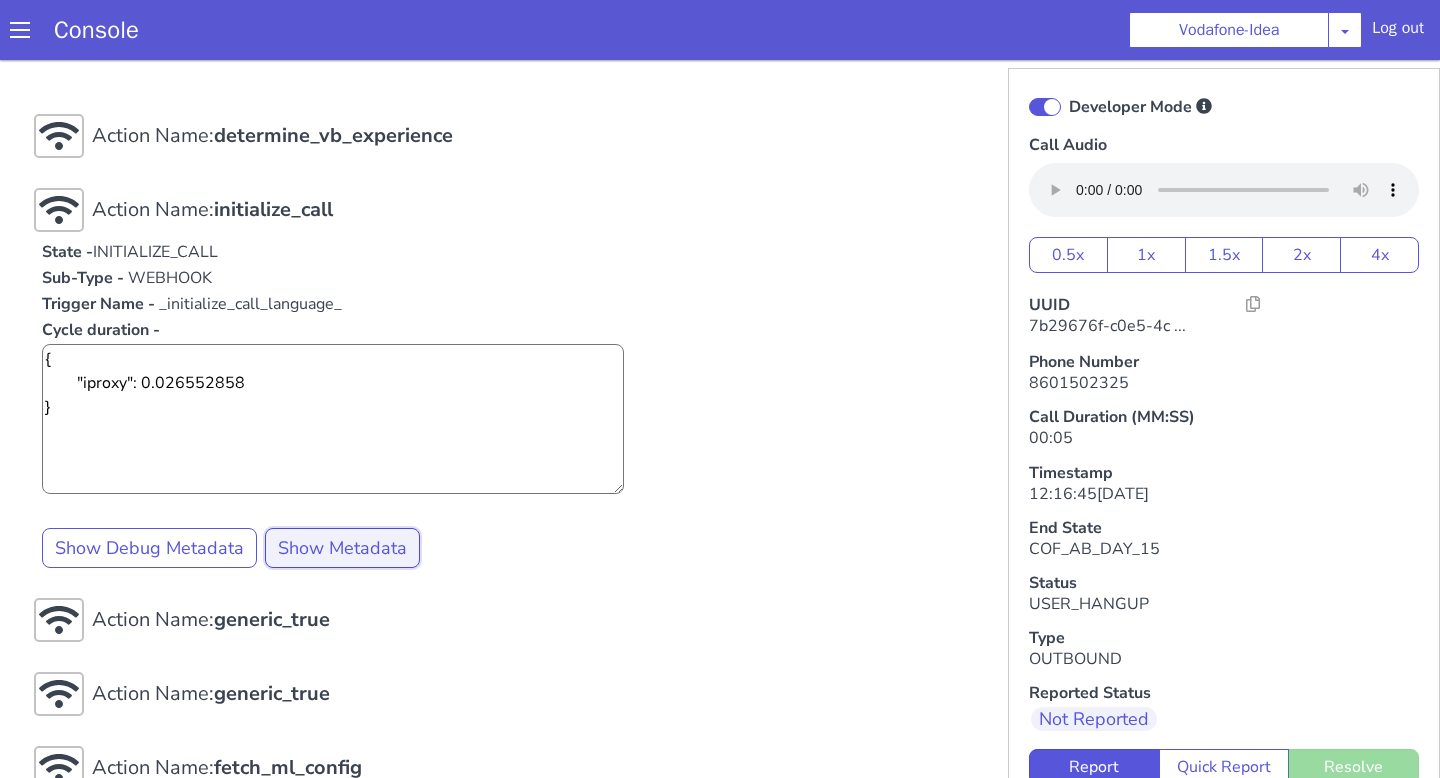 click on "Show Metadata" at bounding box center [342, 548] 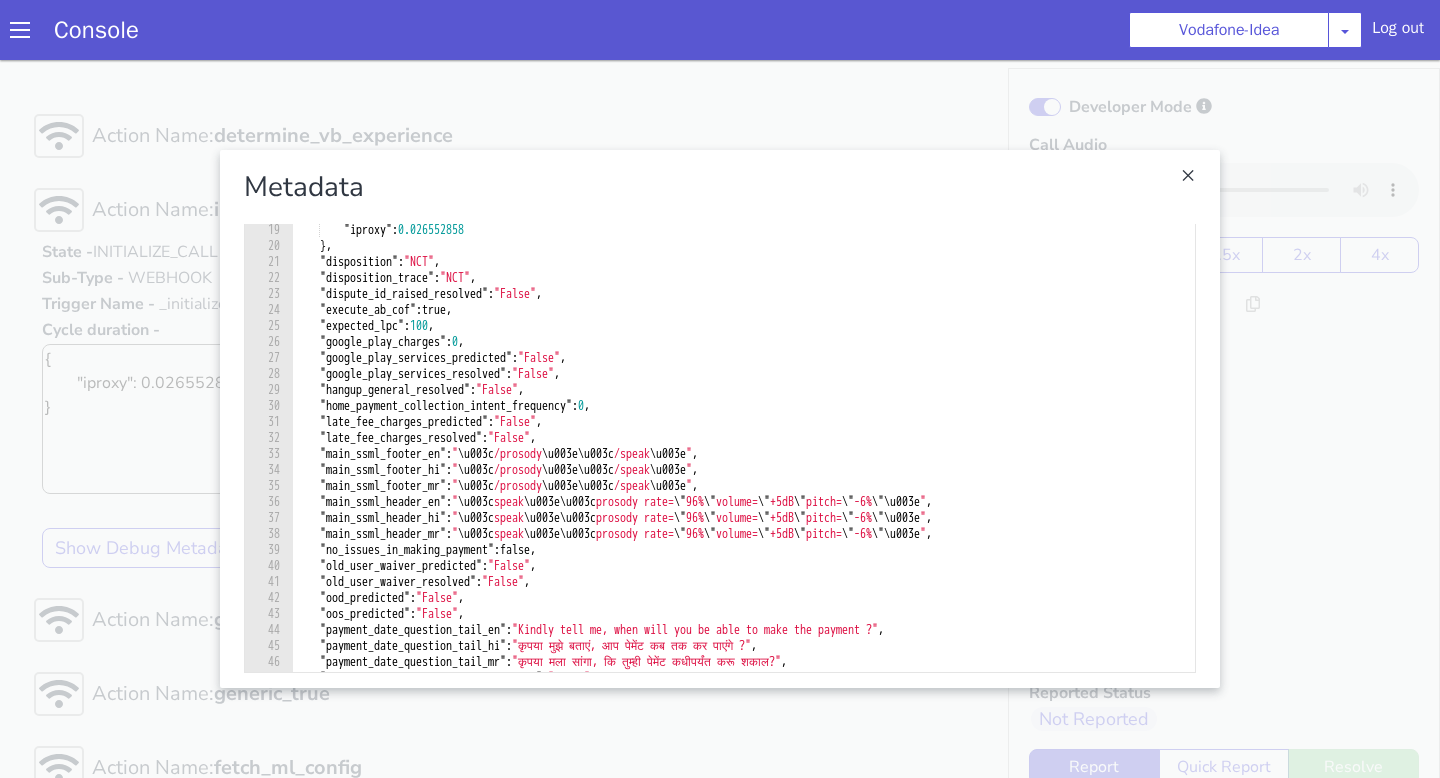 scroll, scrollTop: 0, scrollLeft: 0, axis: both 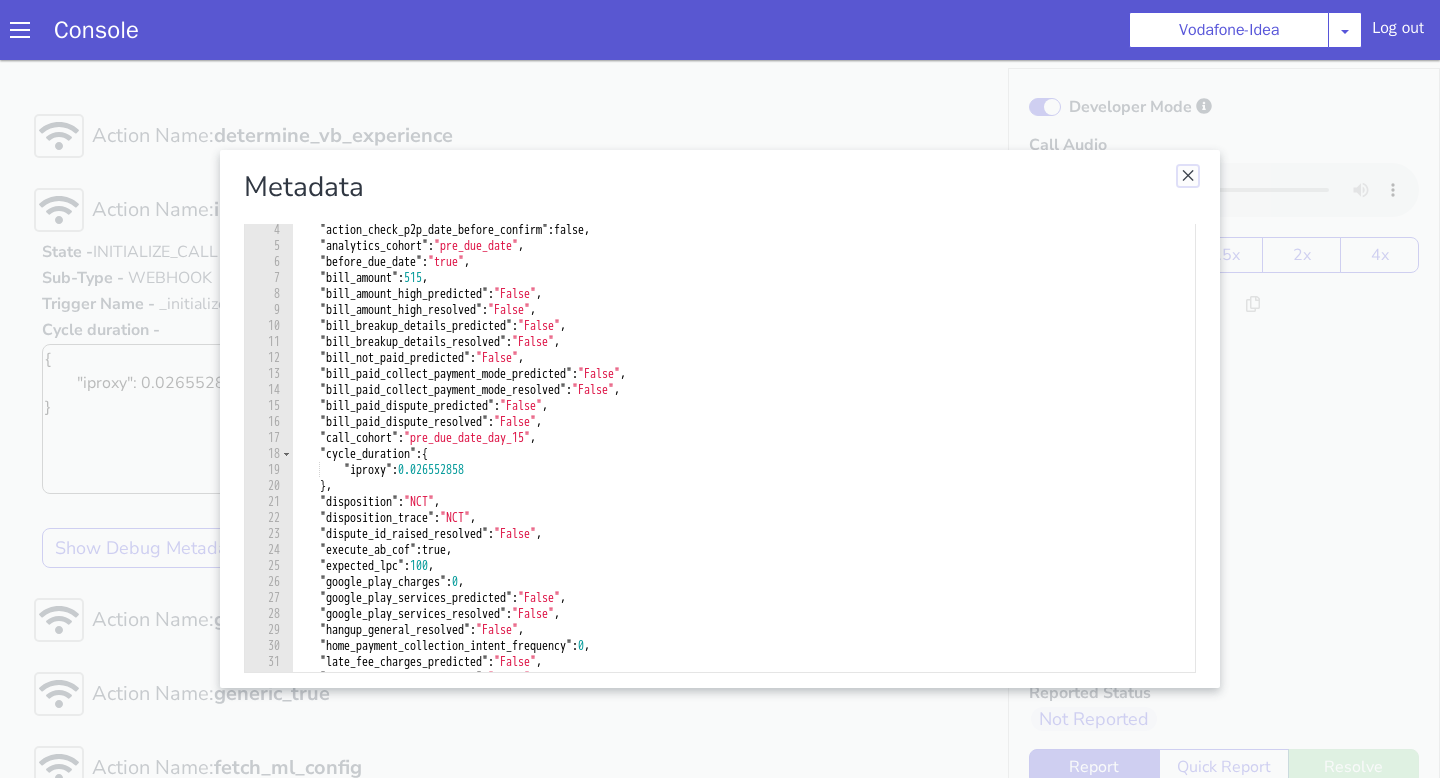 click at bounding box center [1188, 176] 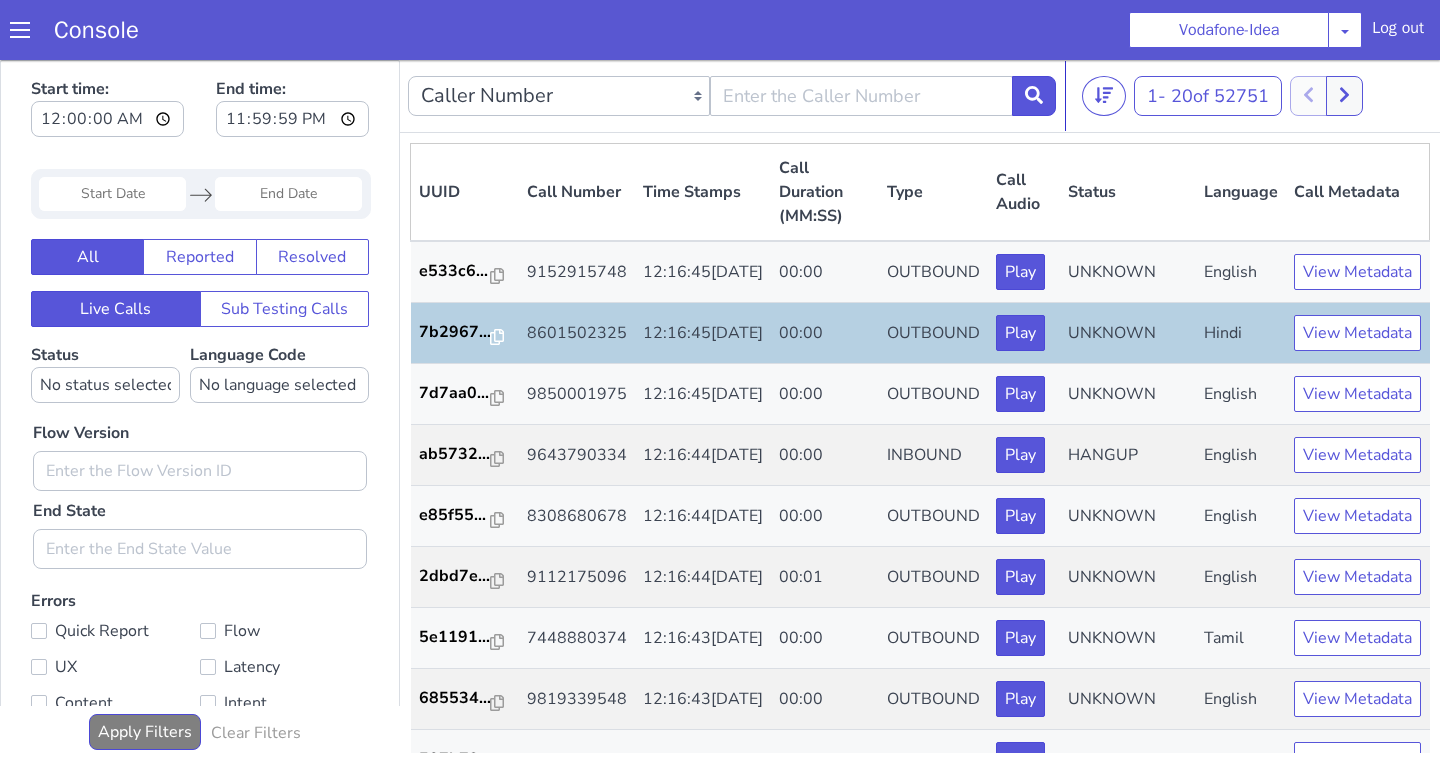 scroll, scrollTop: 0, scrollLeft: 0, axis: both 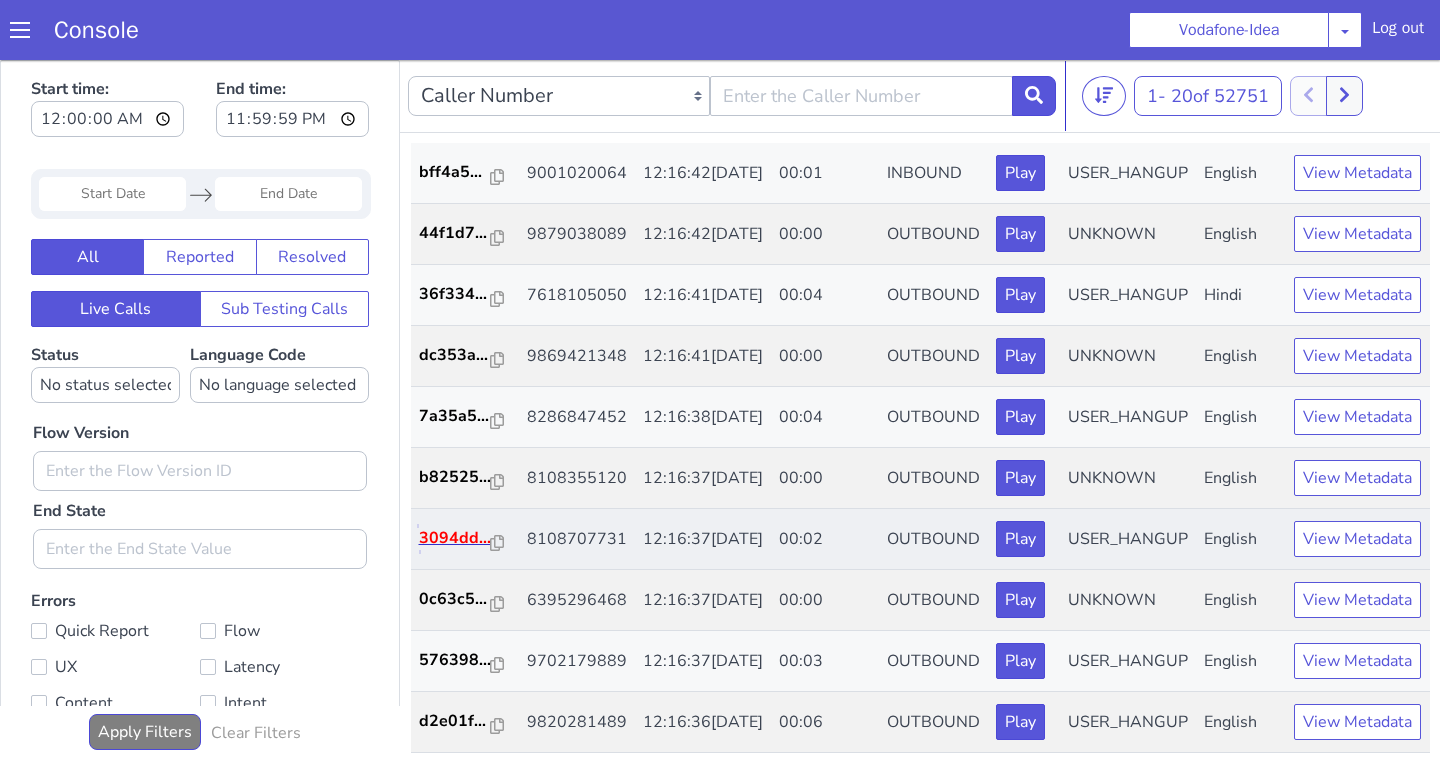 click on "3094dd..." at bounding box center (455, 538) 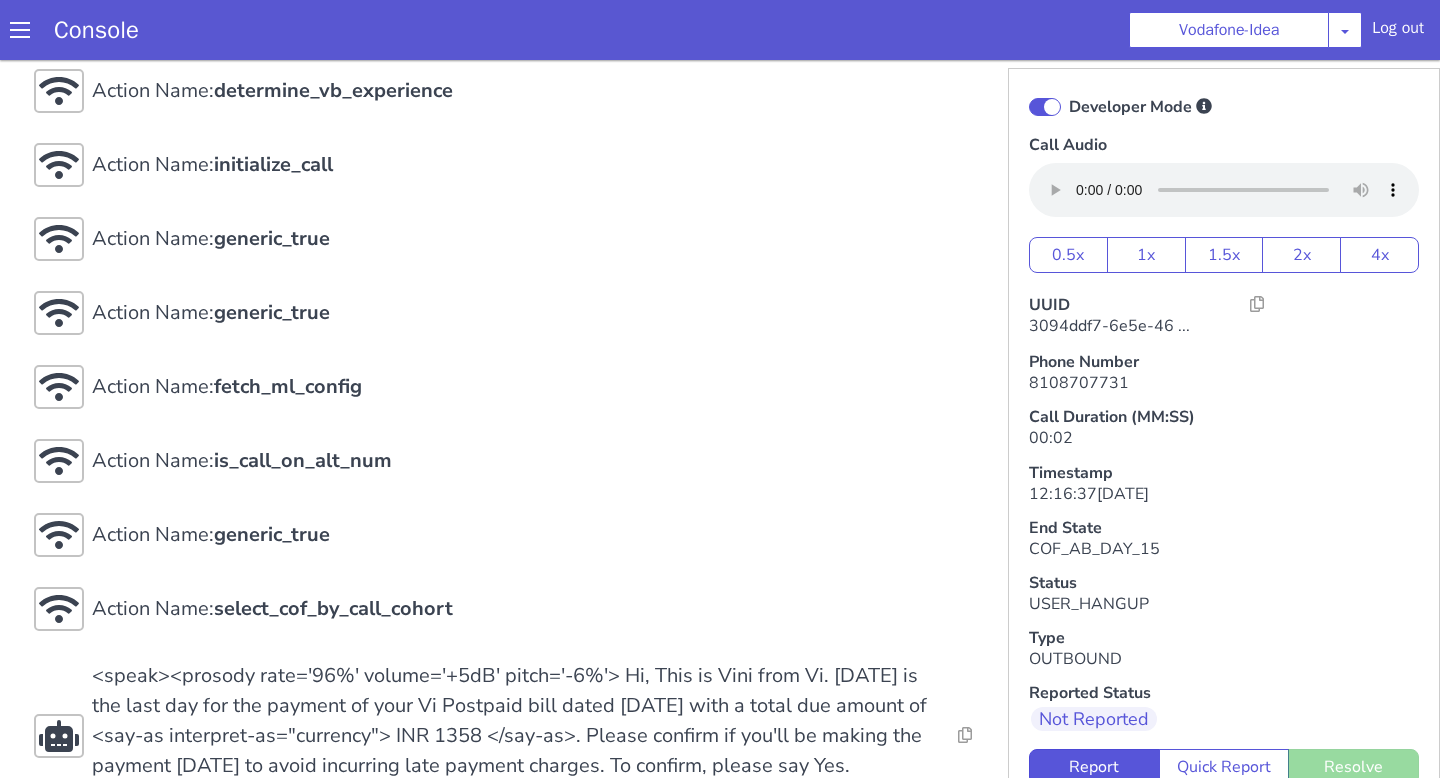 scroll, scrollTop: 0, scrollLeft: 0, axis: both 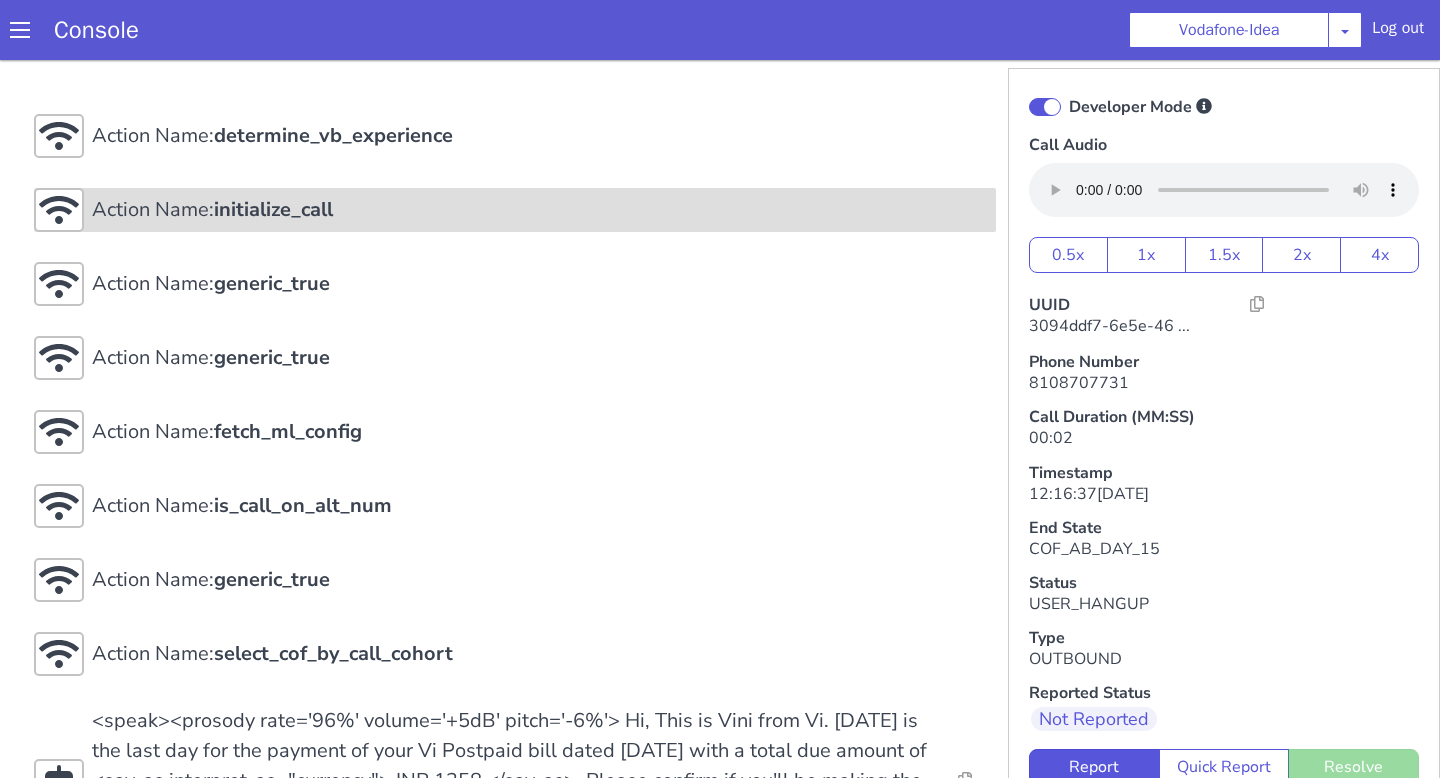 click on "initialize_call" at bounding box center (1750, 89) 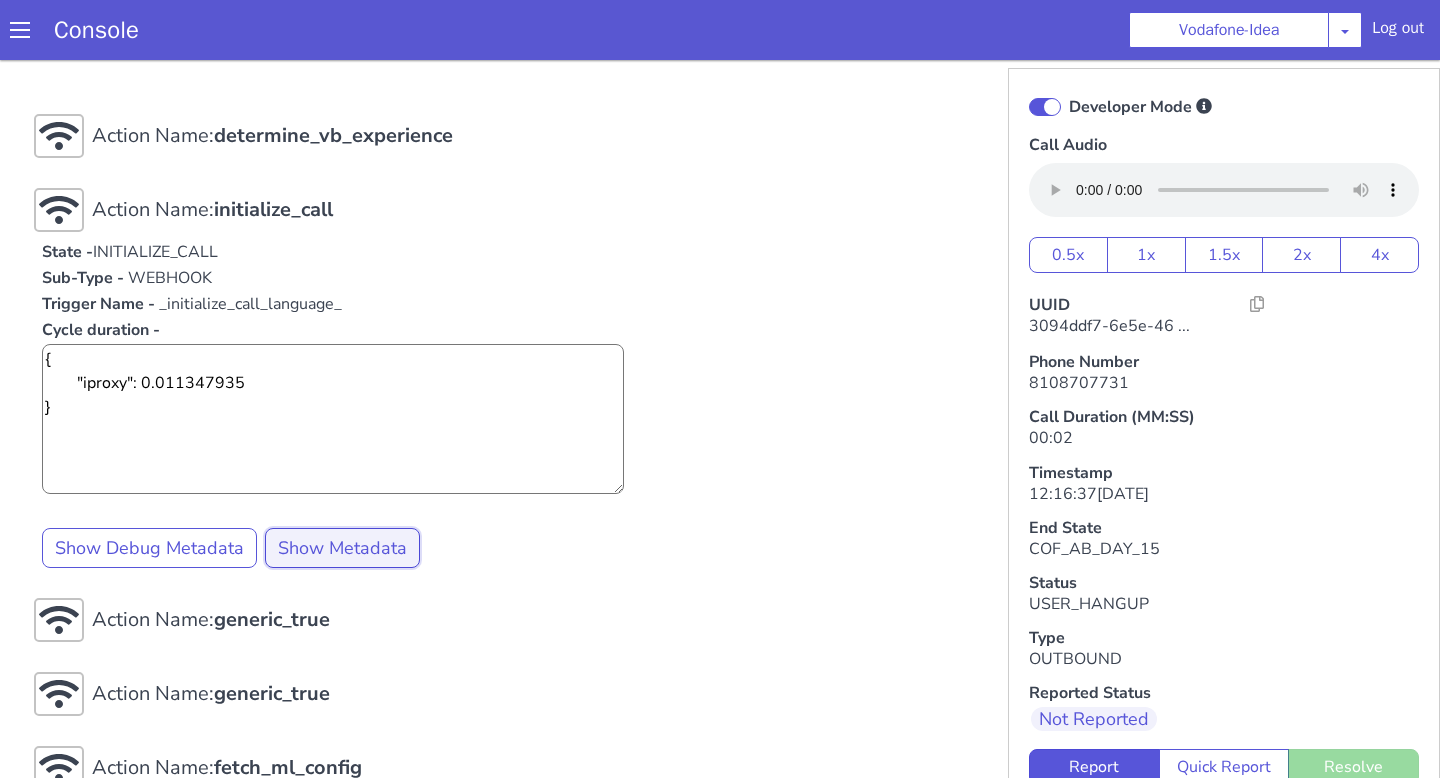 click on "Show Metadata" at bounding box center (1253, 109) 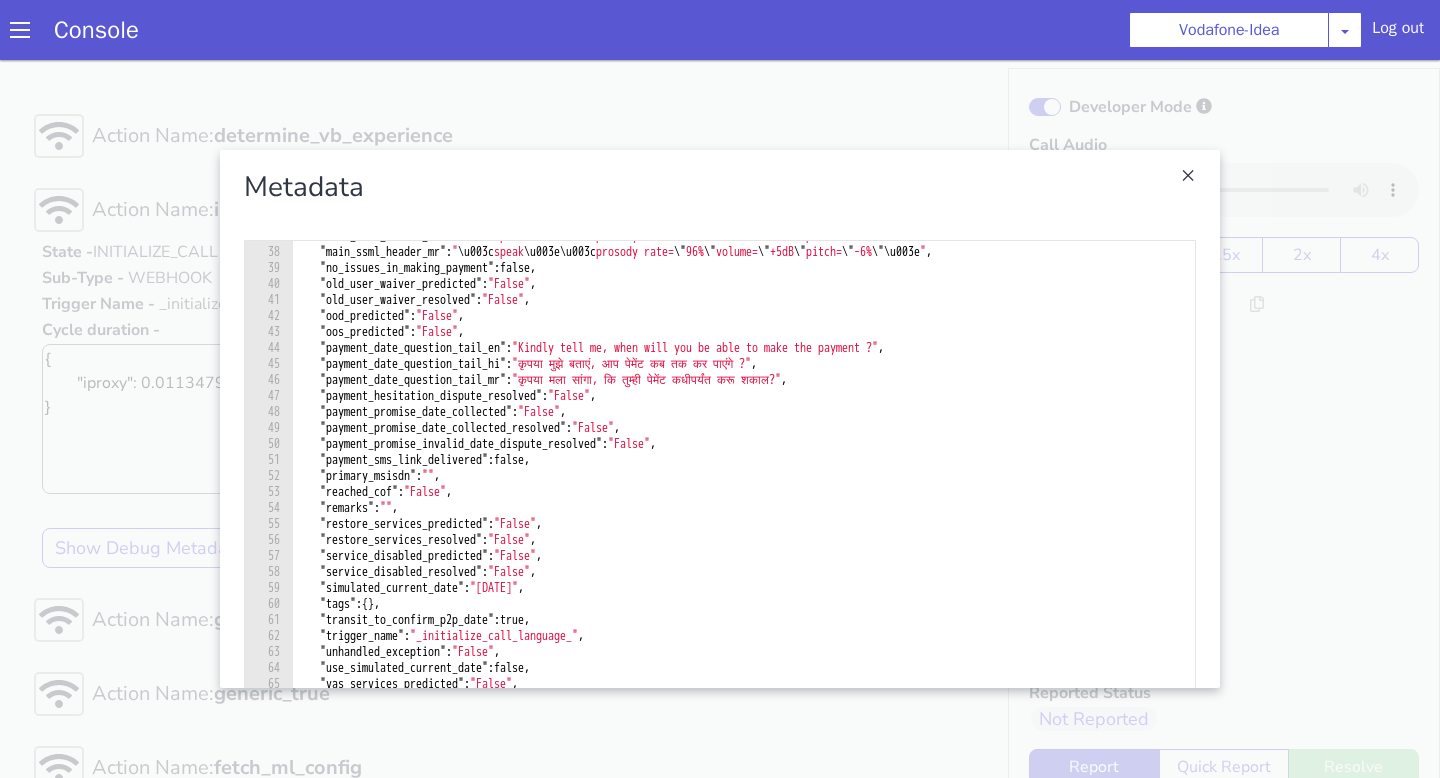 scroll, scrollTop: 606, scrollLeft: 0, axis: vertical 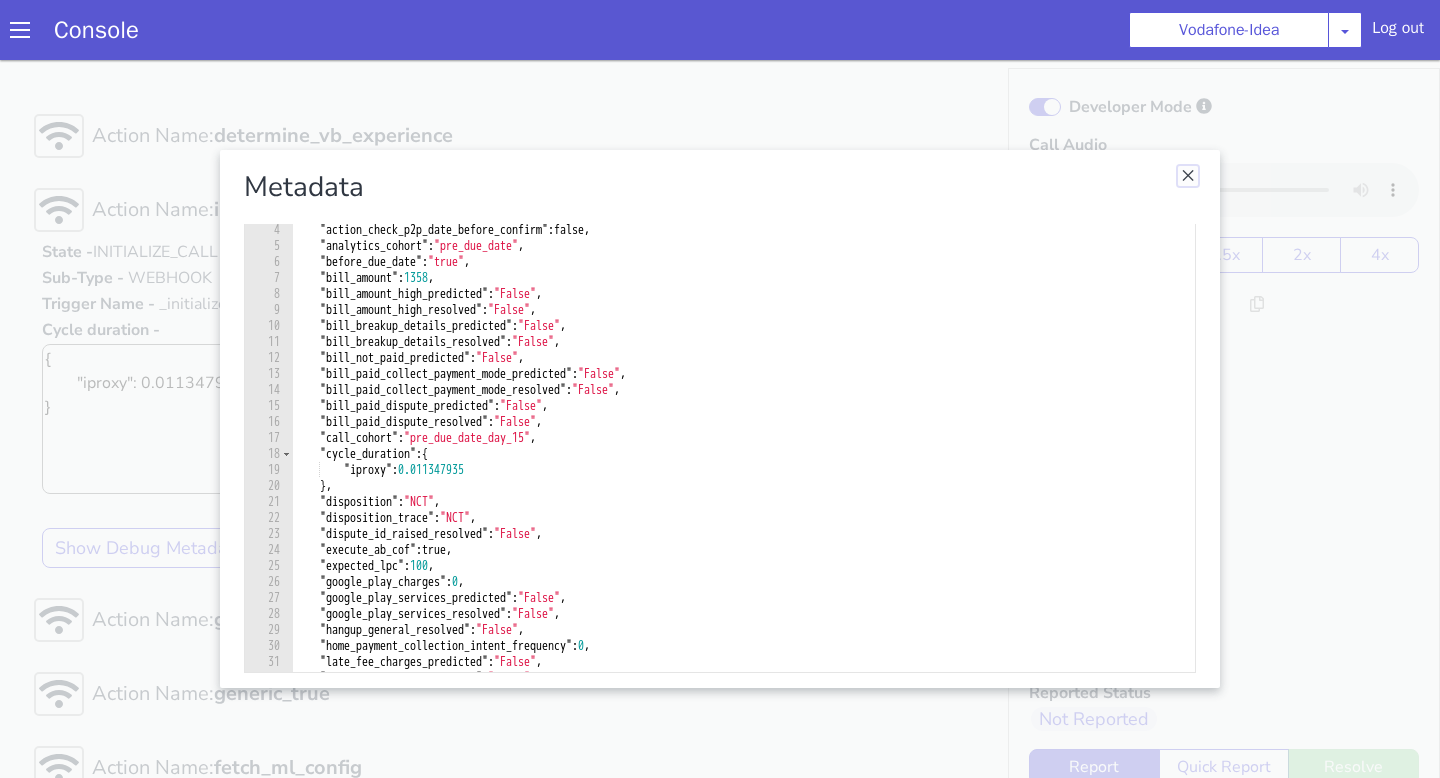 click at bounding box center [2578, 925] 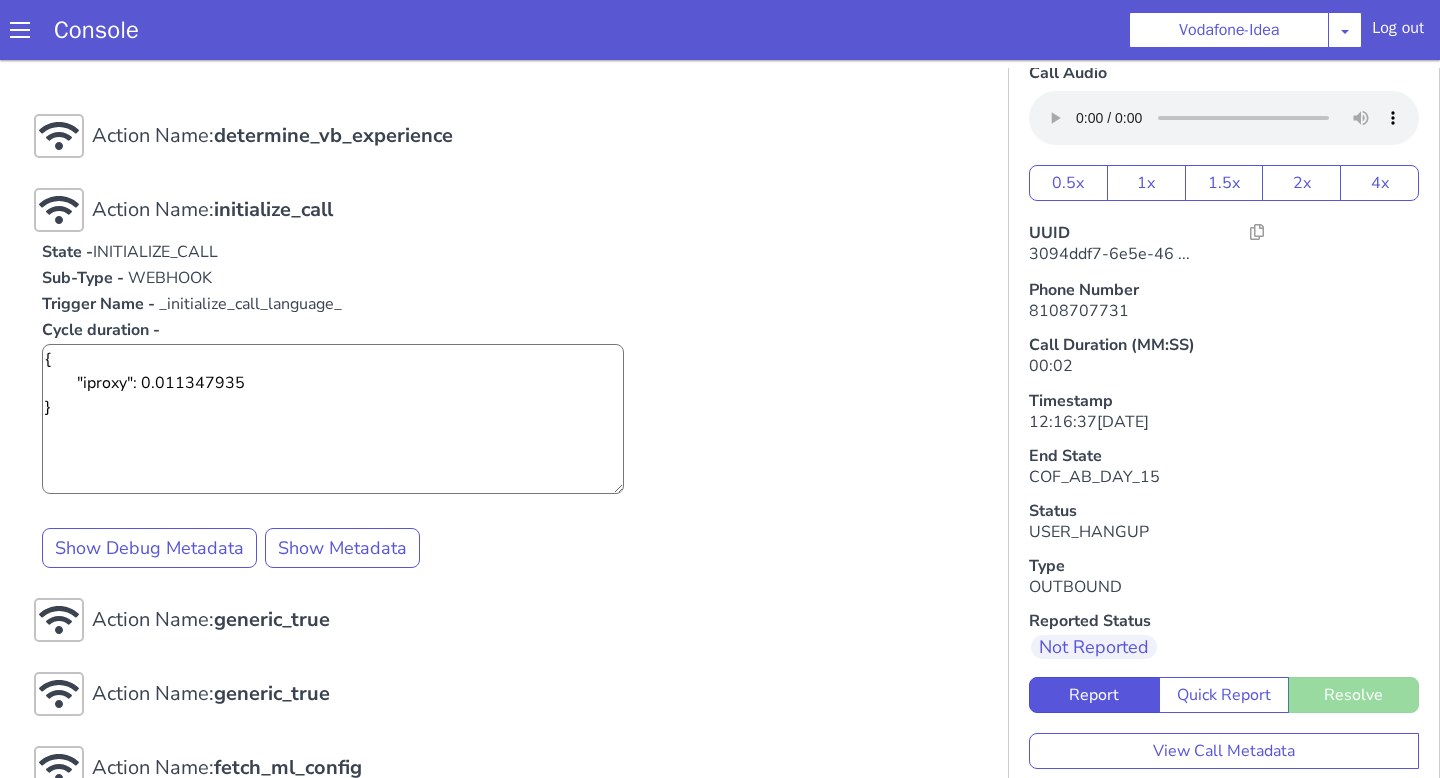 scroll, scrollTop: 132, scrollLeft: 0, axis: vertical 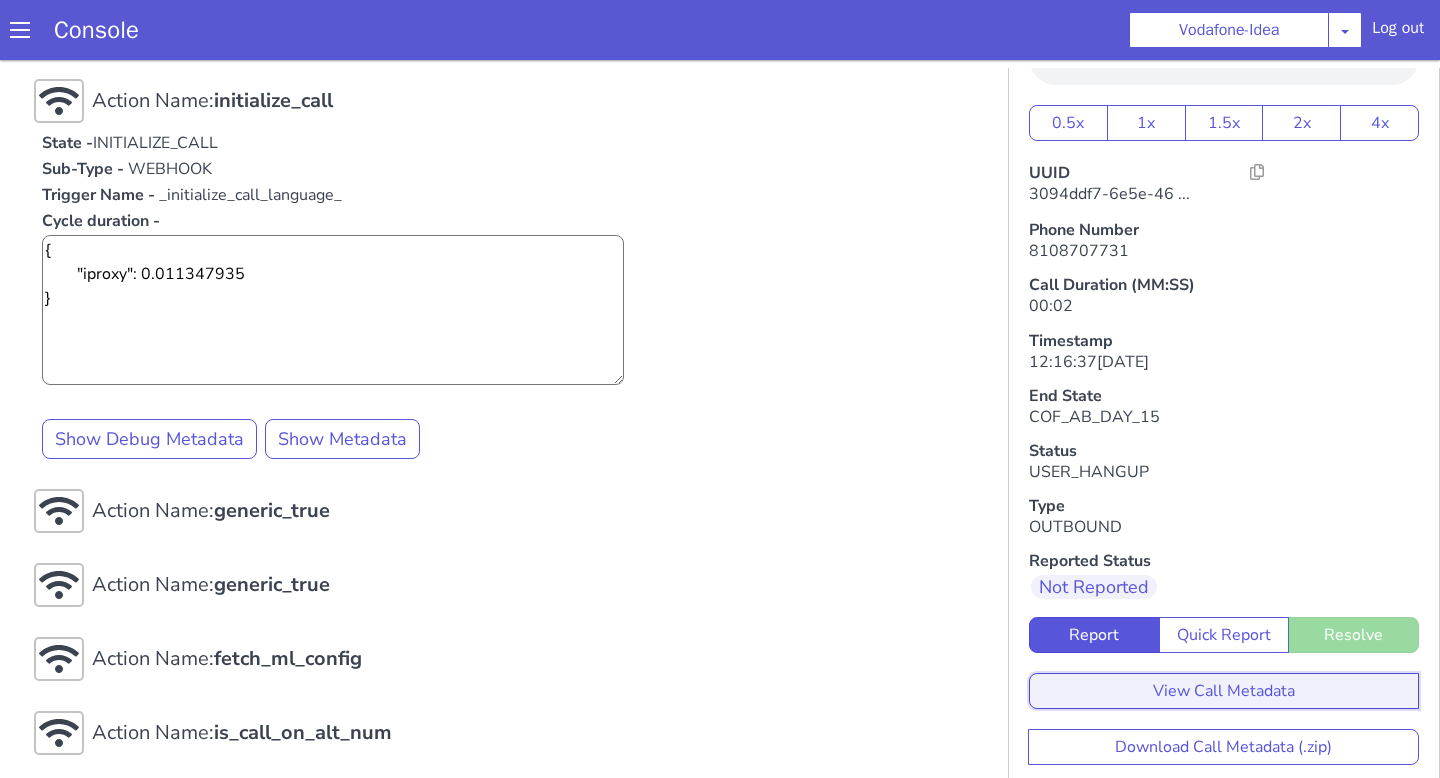 click on "View Call Metadata" at bounding box center [1835, 236] 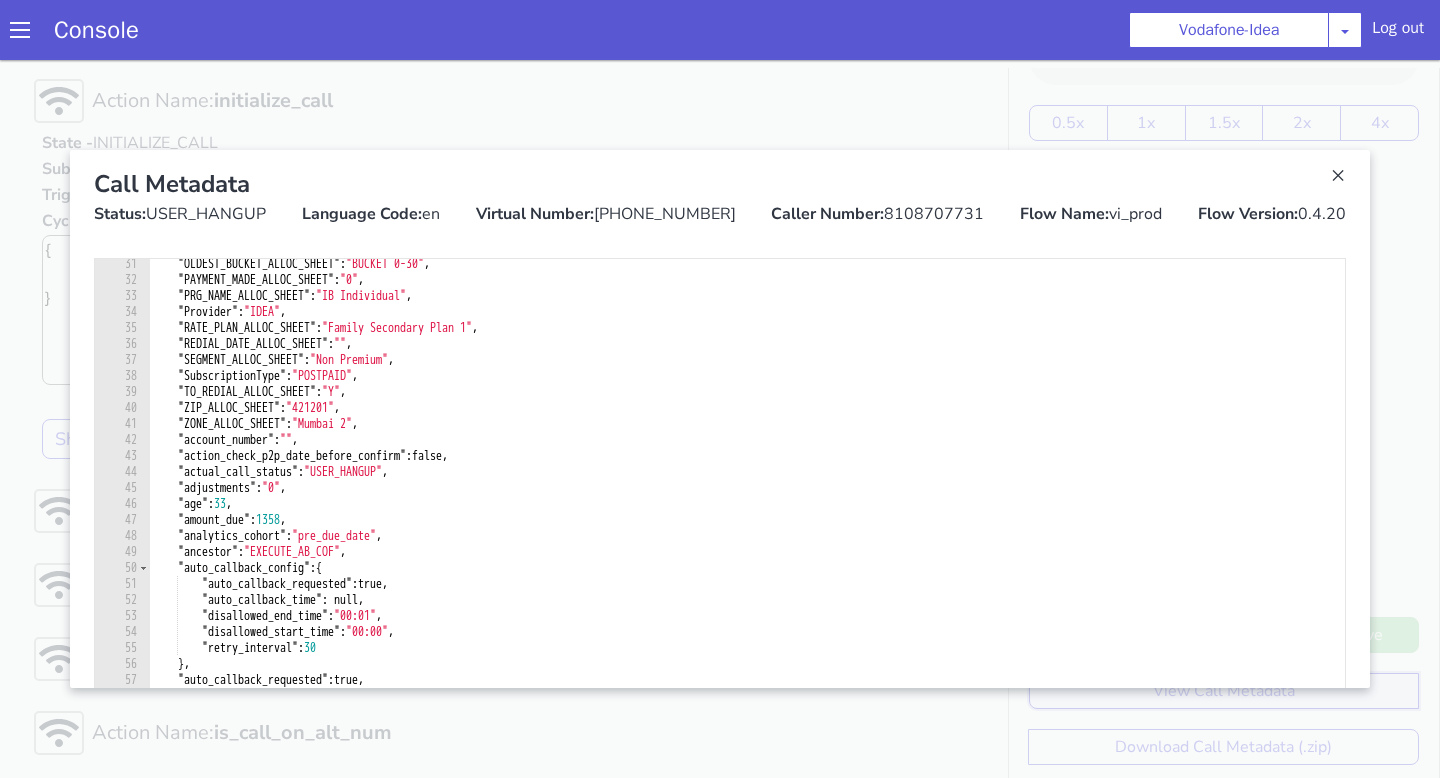 scroll, scrollTop: 477, scrollLeft: 0, axis: vertical 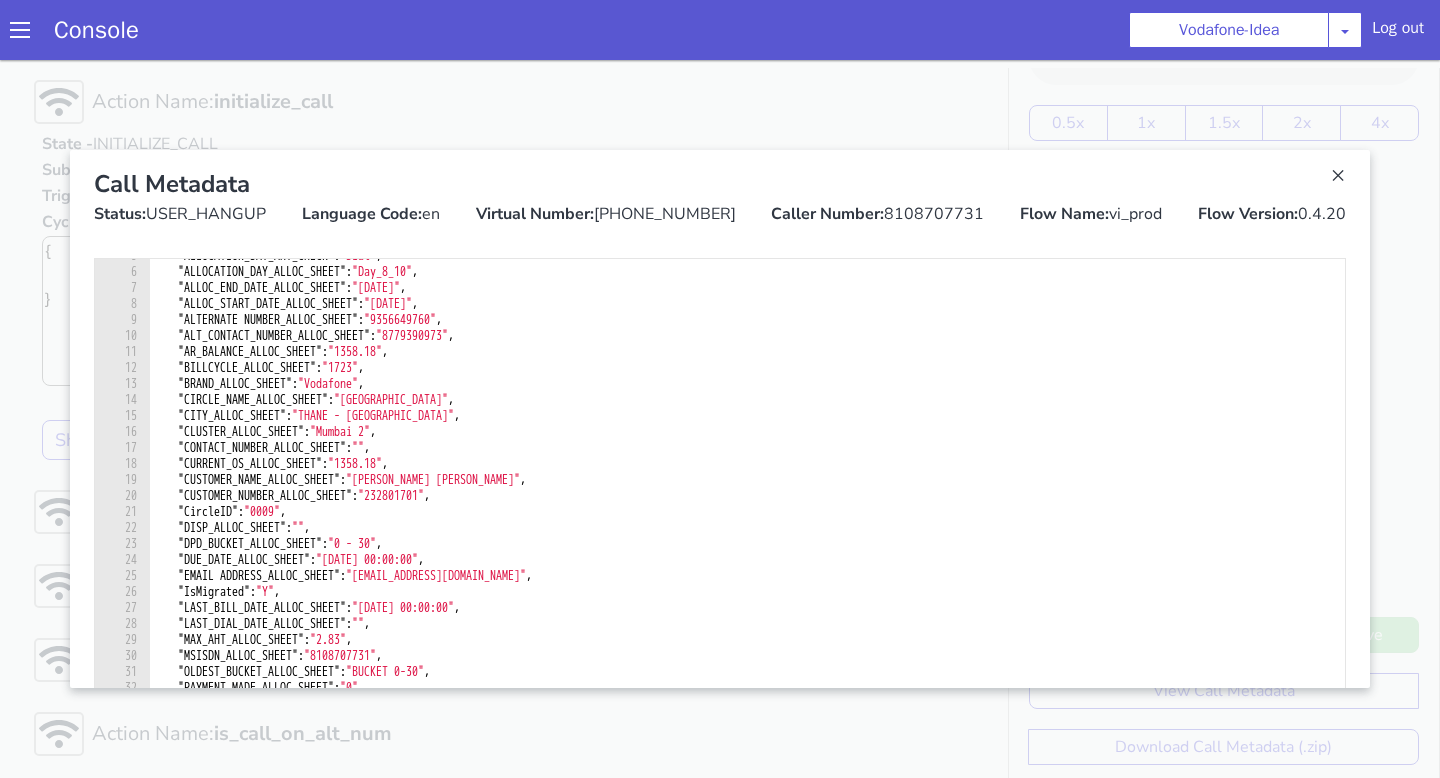 type on ""CUSTOMER_NAME_ALLOC_SHEET": "[PERSON_NAME] [PERSON_NAME]"," 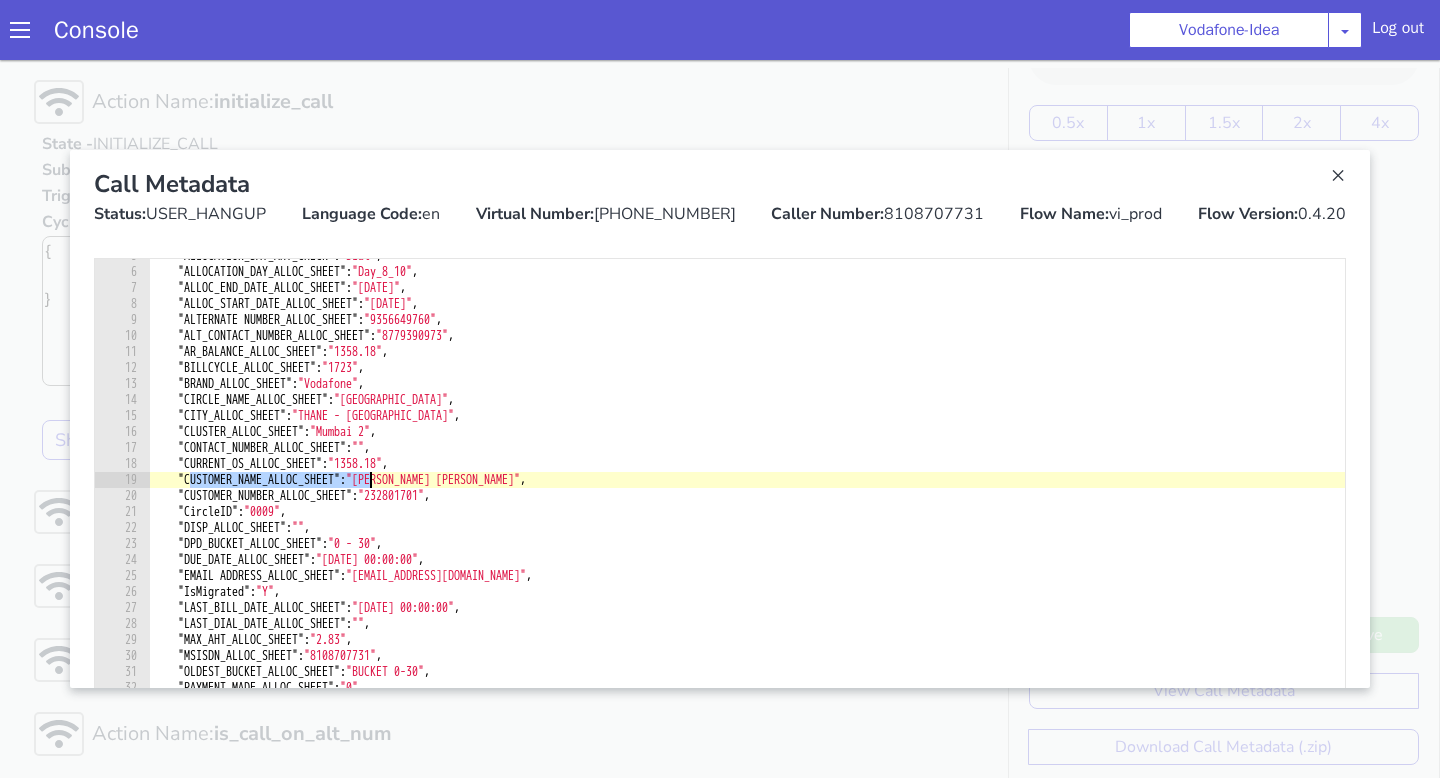 drag, startPoint x: 586, startPoint y: 1533, endPoint x: 765, endPoint y: 1535, distance: 179.01117 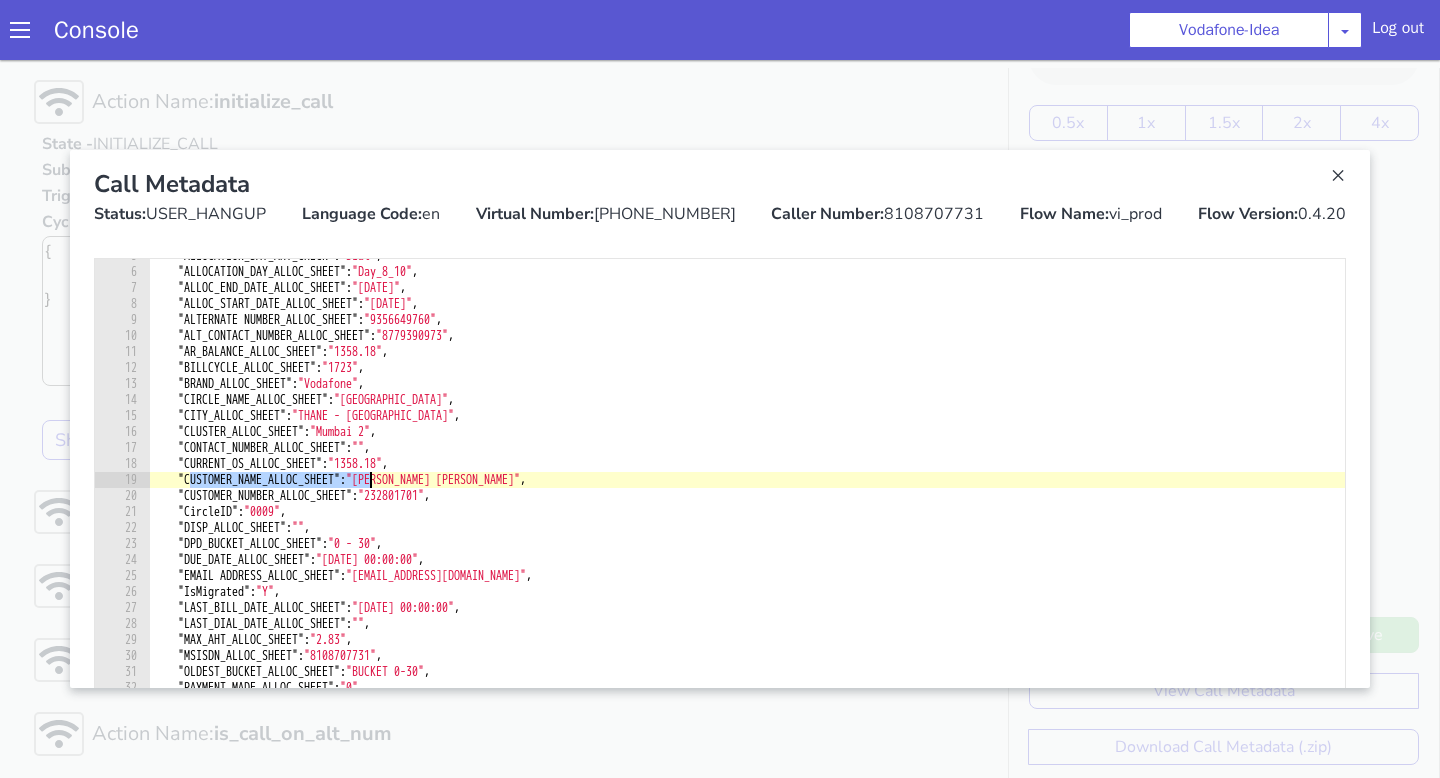 click on ""ALLOCATION_DAY_AHT_CHECK" :  "Dial" ,      "ALLOCATION_DAY_ALLOC_SHEET" :  "Day_8_10" ,      "ALLOC_END_DATE_ALLOC_SHEET" :  "[DATE]" ,      "ALLOC_START_DATE_ALLOC_SHEET" :  "[DATE]" ,      "ALTERNATE NUMBER_ALLOC_SHEET" :  "[PHONE_NUMBER]" ,      "ALT_CONTACT_NUMBER_ALLOC_SHEET" :  "8779390973" ,      "AR_BALANCE_ALLOC_SHEET" :  "1358.18" ,      "BILLCYCLE_ALLOC_SHEET" :  "1723" ,      "BRAND_ALLOC_SHEET" :  "Vodafone" ,      "CIRCLE_NAME_ALLOC_SHEET" :  "[GEOGRAPHIC_DATA]" ,      "CITY_ALLOC_SHEET" :  "THANE - [GEOGRAPHIC_DATA]" ,      "CLUSTER_ALLOC_SHEET" :  "Mumbai 2" ,      "CONTACT_NUMBER_ALLOC_SHEET" :  "" ,      "CURRENT_OS_ALLOC_SHEET" :  "1358.18" ,      "CUSTOMER_NAME_ALLOC_SHEET" :  "[PERSON_NAME] [PERSON_NAME]" ,      "CUSTOMER_NUMBER_ALLOC_SHEET" :  "232801701" ,      "CircleID" :  "0009" ,      "DISP_ALLOC_SHEET" :  "" ,      "DPD_BUCKET_ALLOC_SHEET" :  "0 - 30" ,      "DUE_DATE_ALLOC_SHEET" :  "[DATE] 00:00:00" ,      "EMAIL ADDRESS_ALLOC_SHEET" :  "[EMAIL_ADDRESS][DOMAIN_NAME]" ,      "IsMigrated" :  "Y" ,      :  ," at bounding box center (2137, 1262) 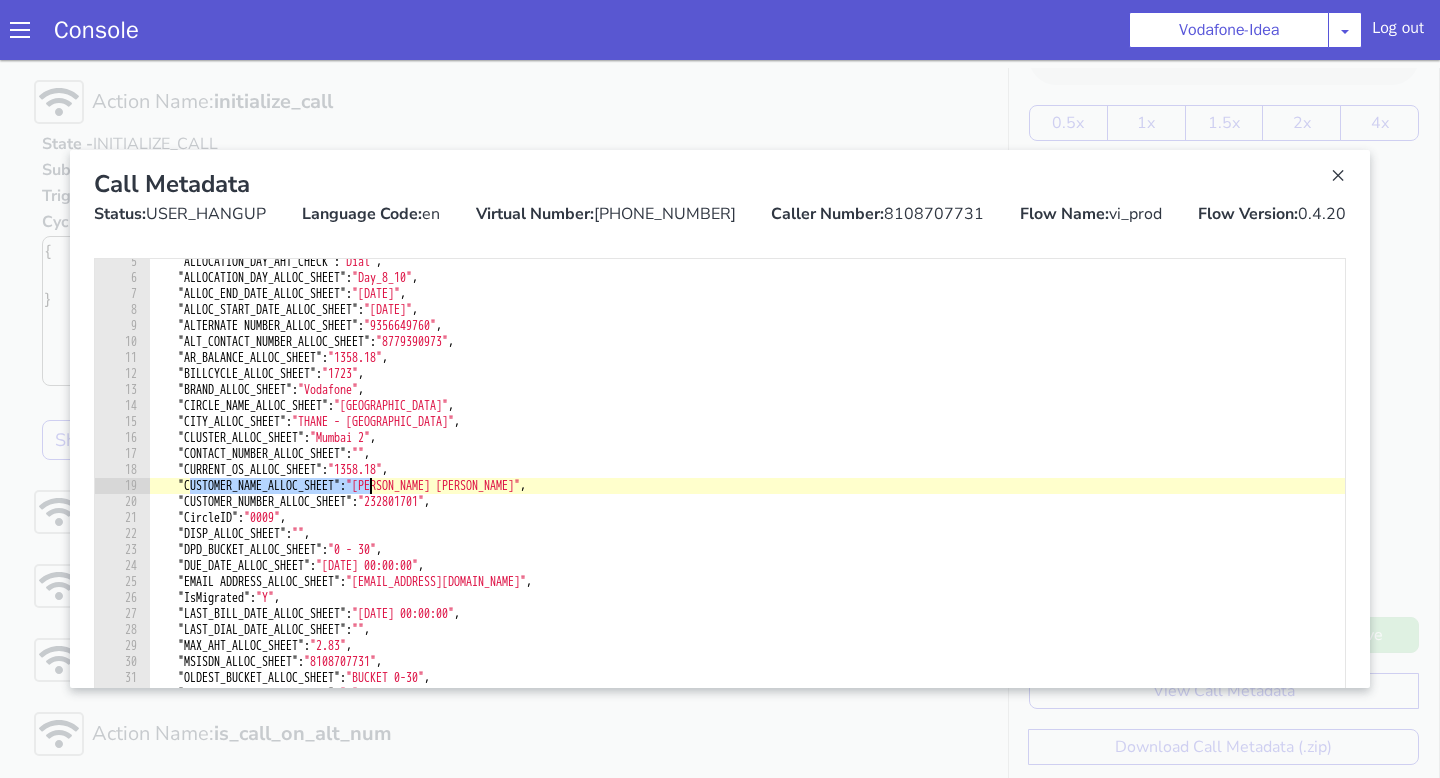 scroll, scrollTop: 0, scrollLeft: 0, axis: both 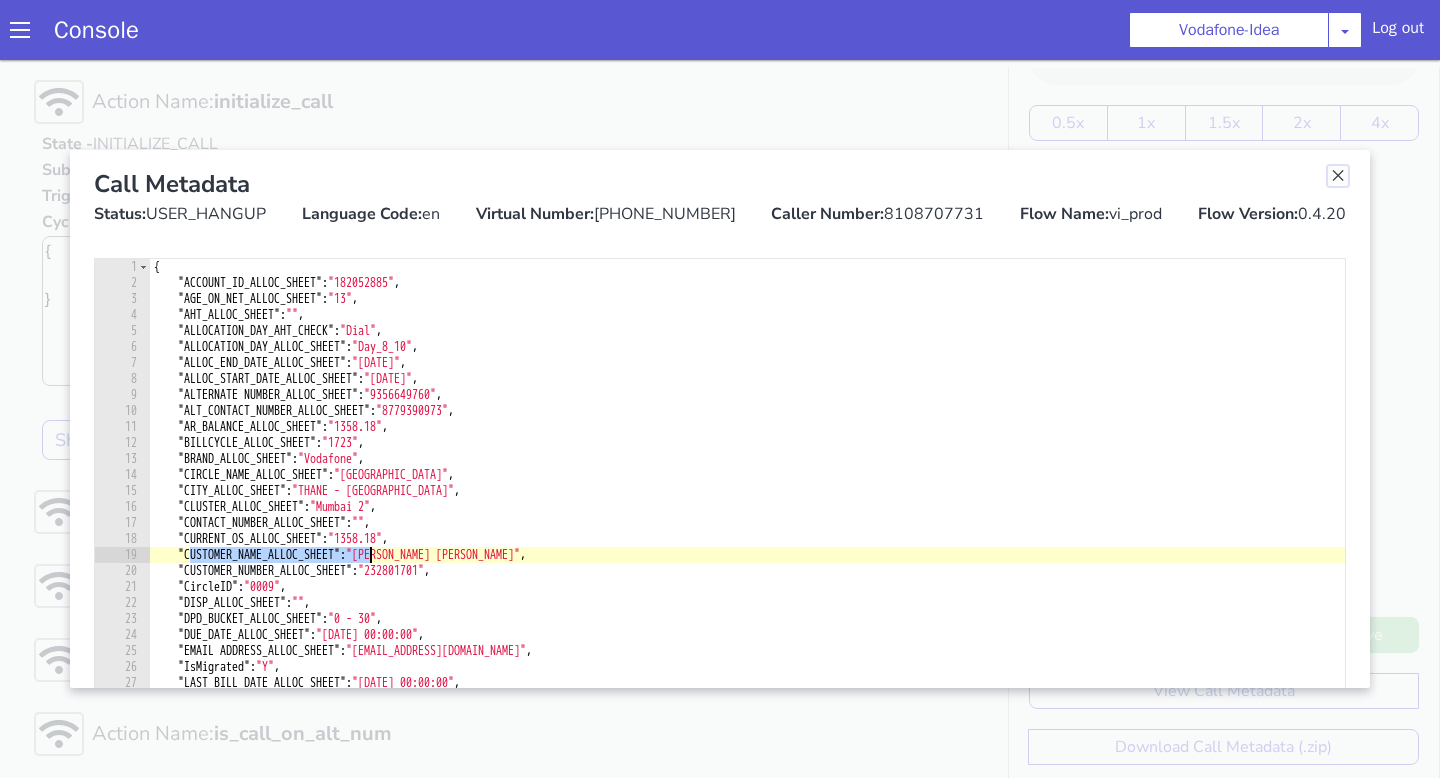 click at bounding box center [2728, 925] 